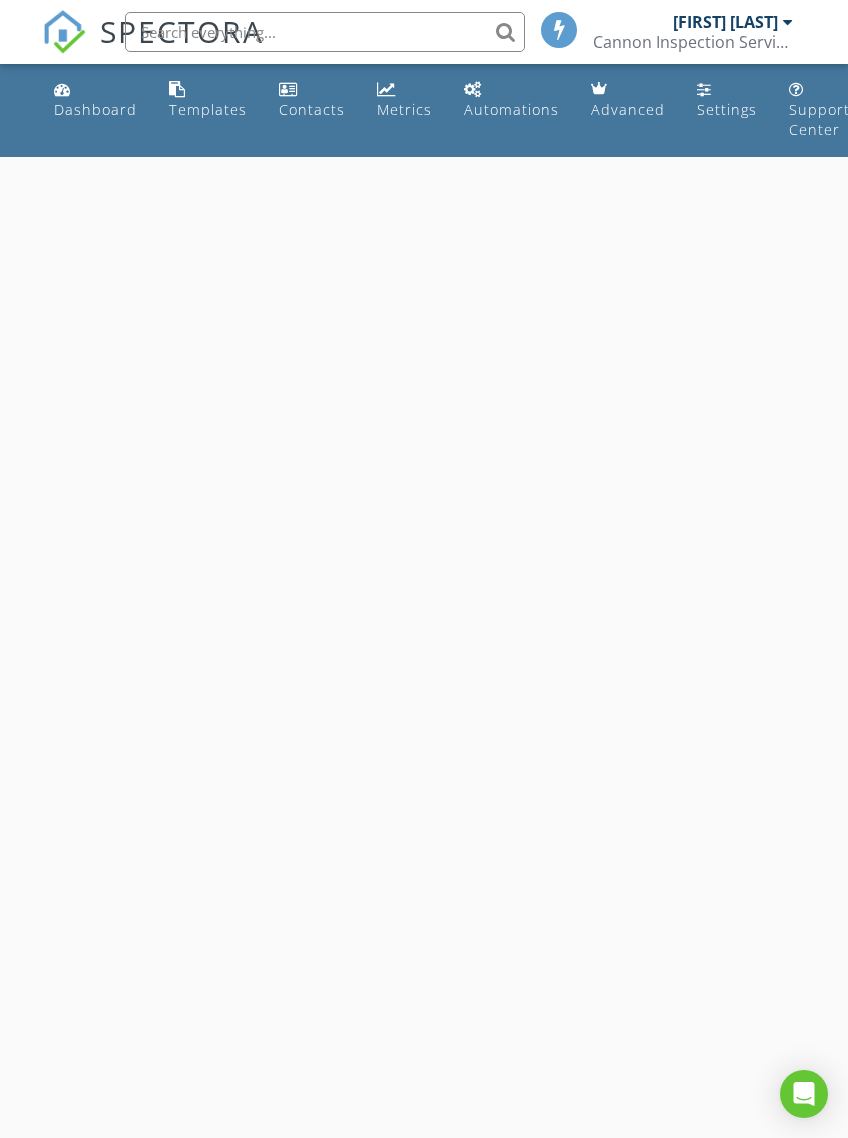 scroll, scrollTop: 0, scrollLeft: 0, axis: both 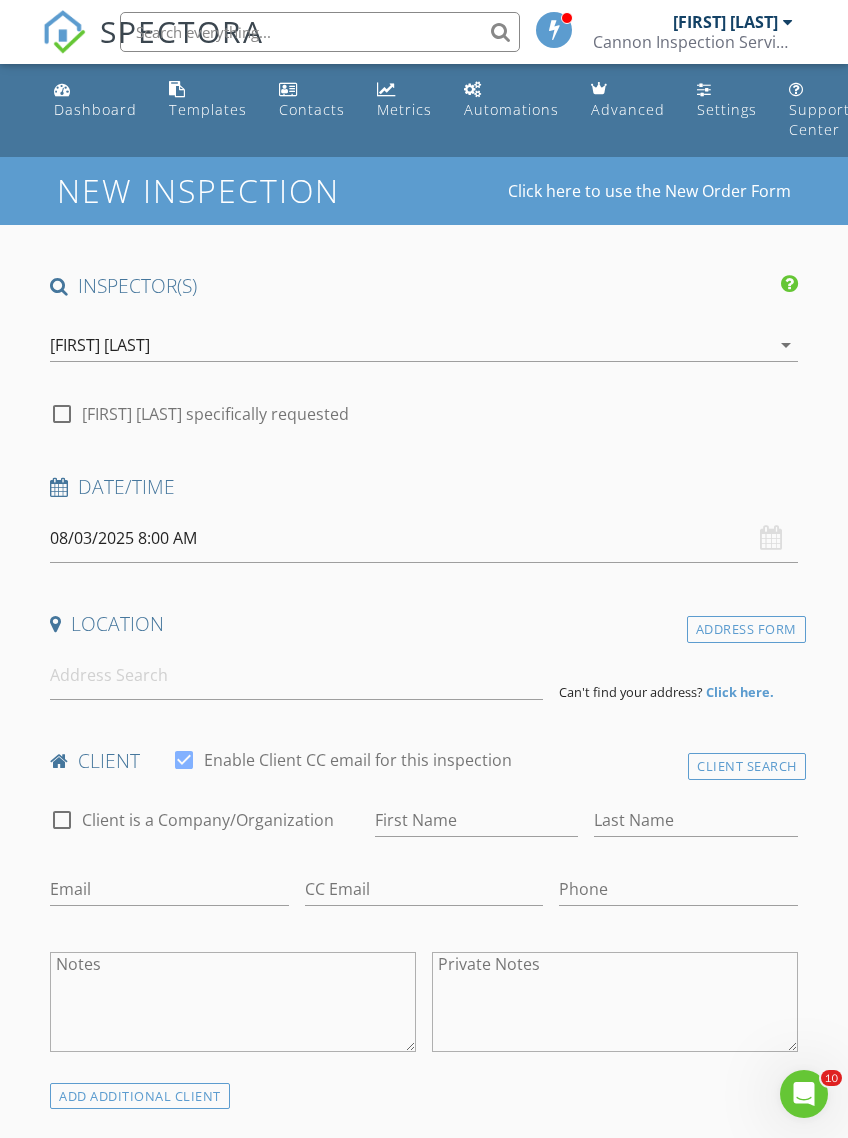 click on "08/03/2025 8:00 AM" at bounding box center [423, 538] 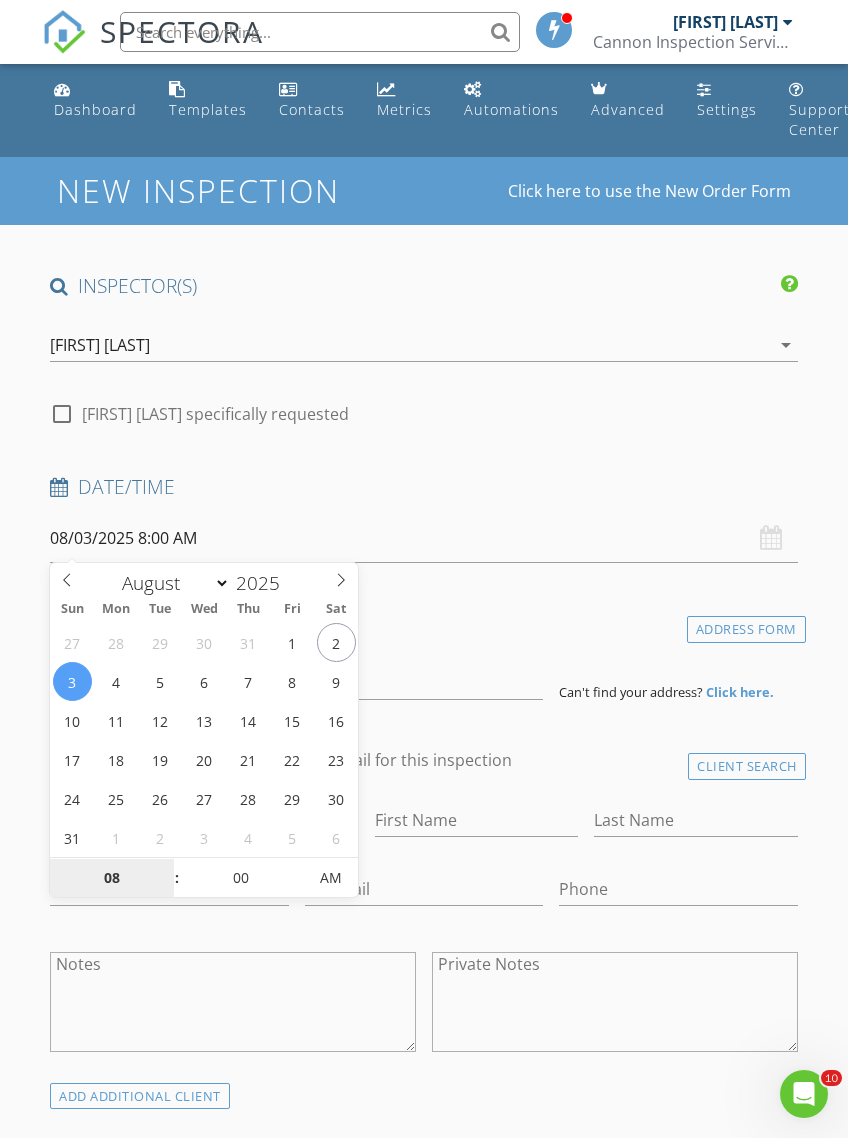 type on "08/02/2025 8:00 AM" 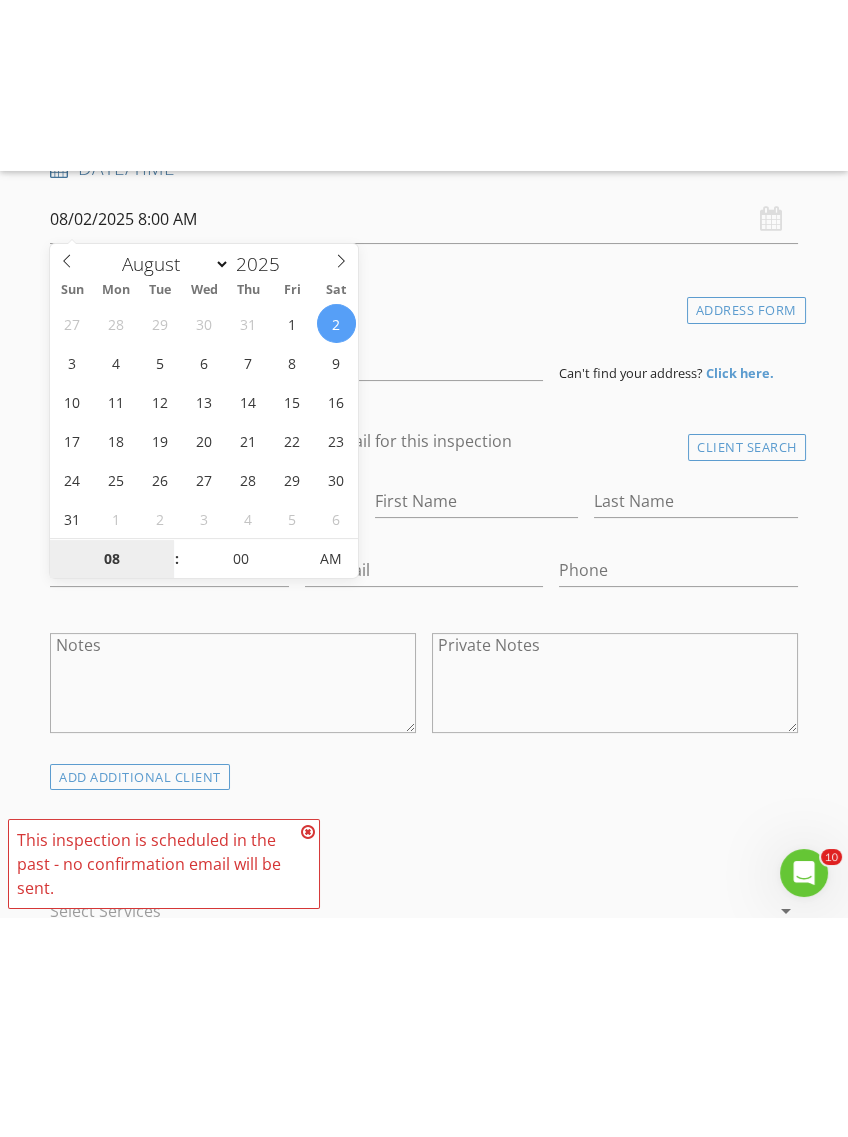 scroll, scrollTop: 484, scrollLeft: 0, axis: vertical 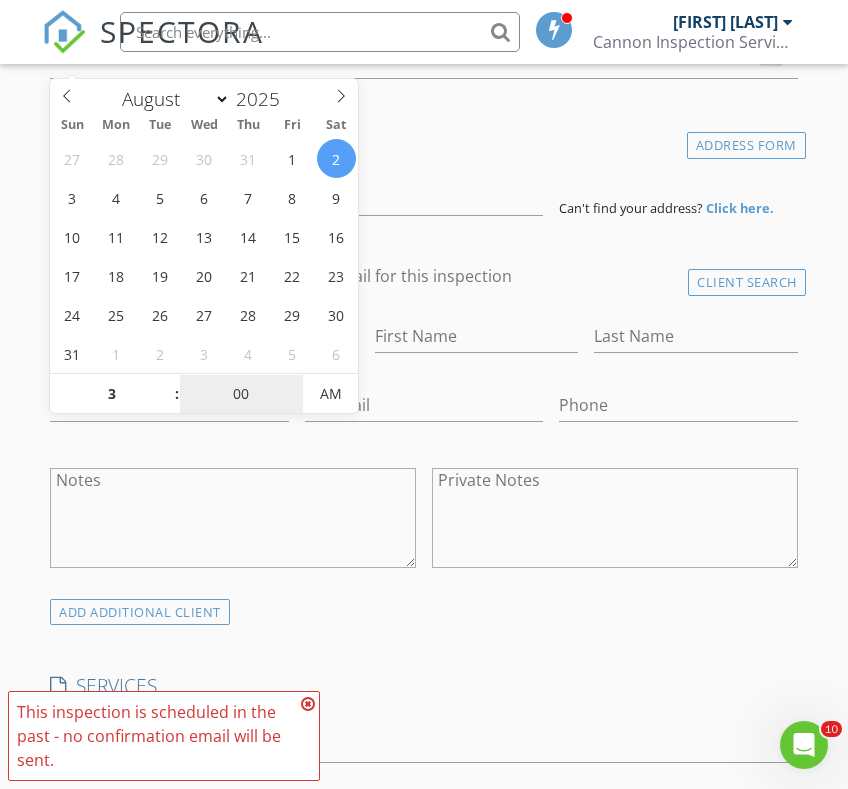 click on "00" at bounding box center [241, 395] 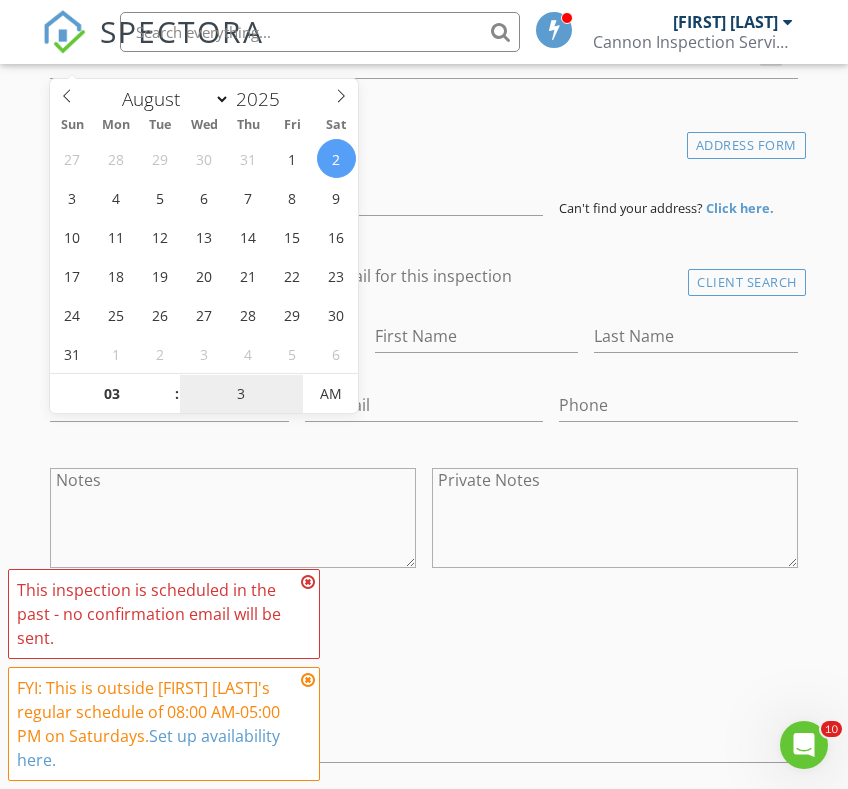 type on "30" 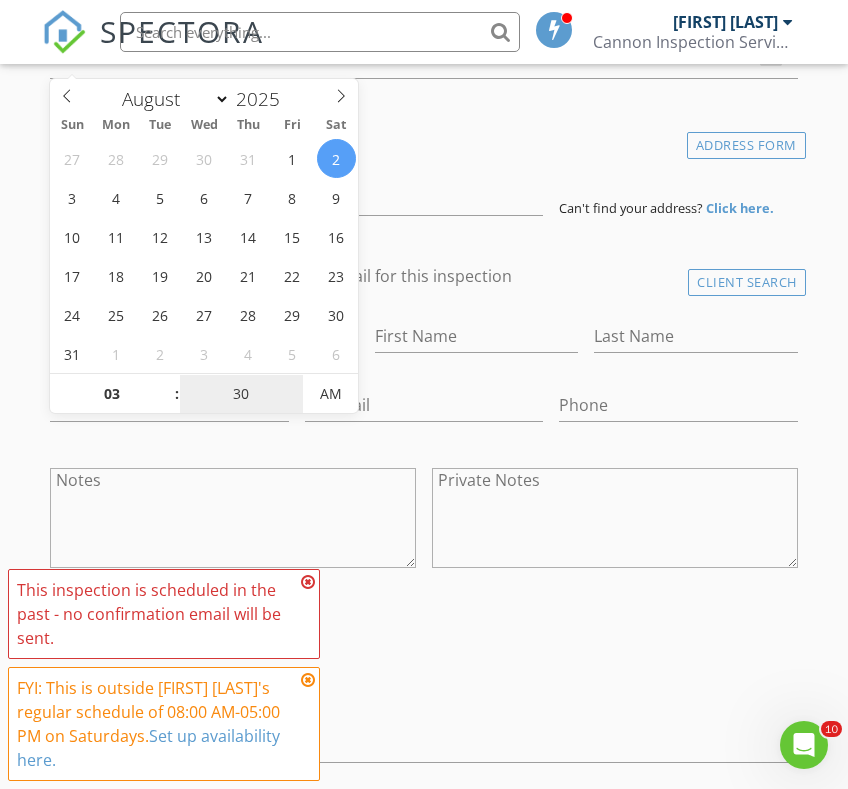 click on "AM" at bounding box center (330, 394) 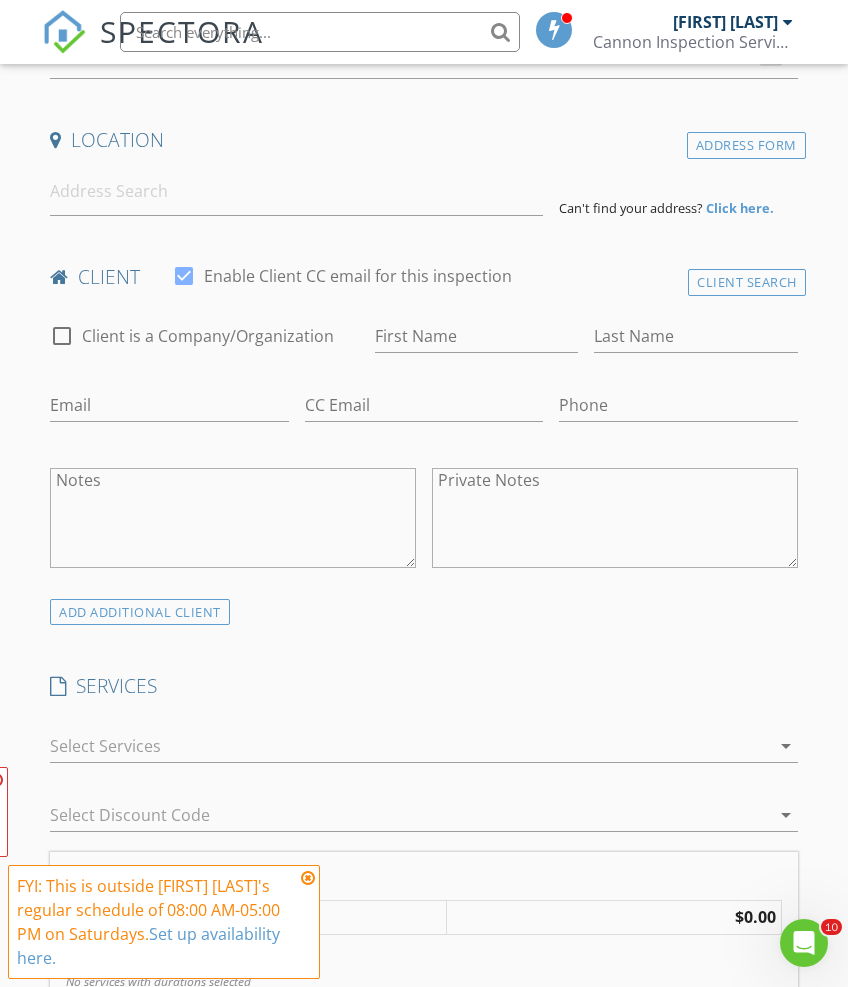 click on "ADD ADDITIONAL client" at bounding box center [423, 611] 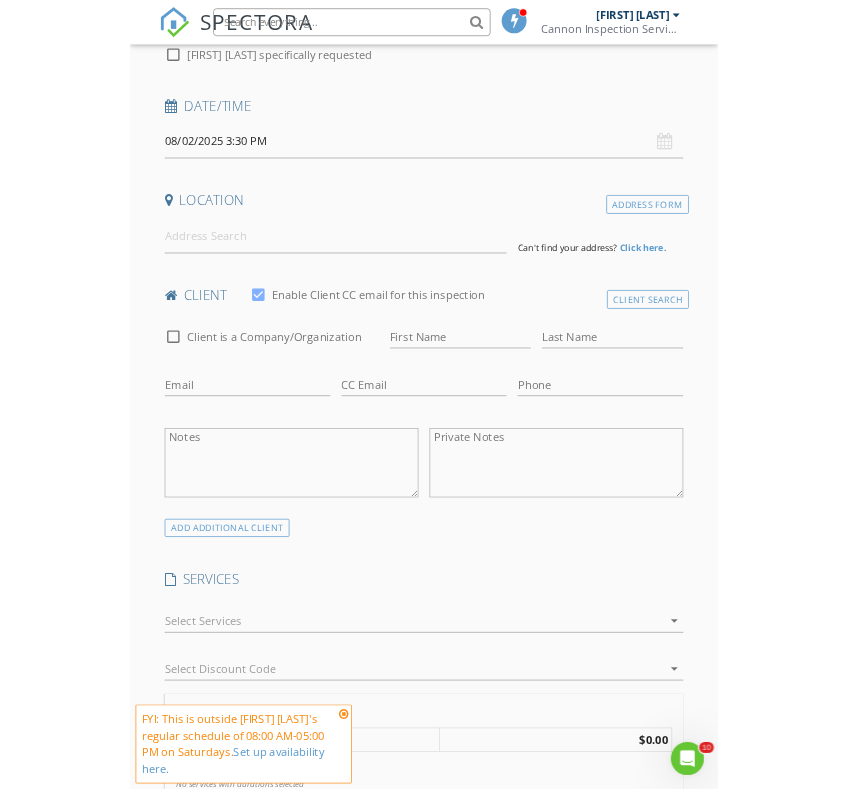 scroll, scrollTop: 334, scrollLeft: 0, axis: vertical 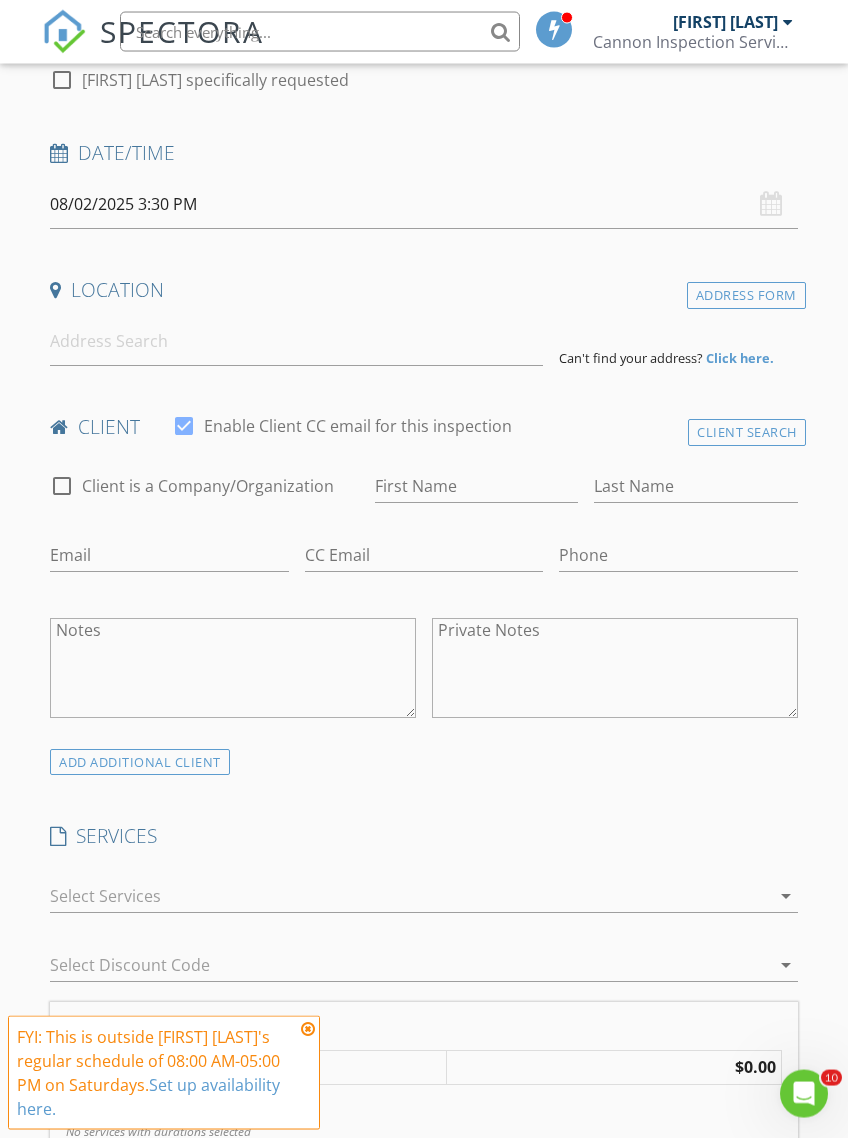 click on "Address Form" at bounding box center [746, 295] 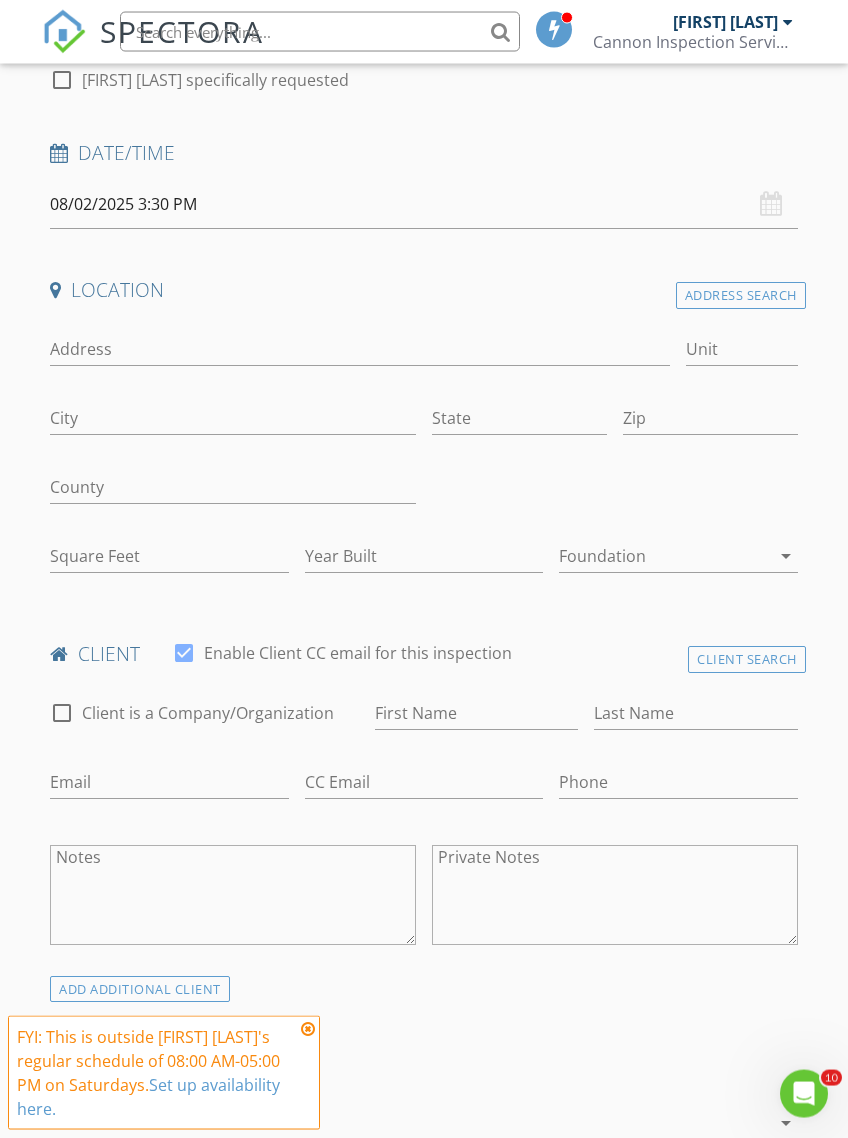 click on "Address" at bounding box center [360, 353] 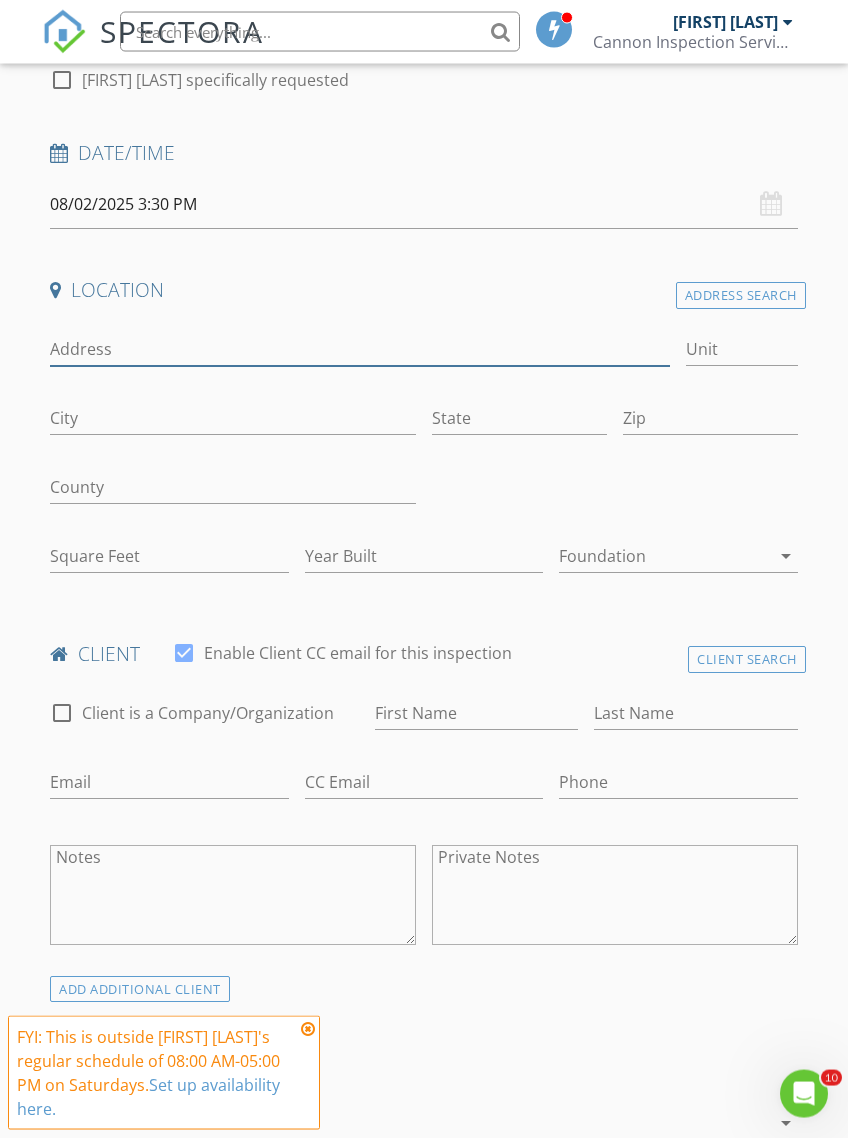 click on "Address" at bounding box center [360, 349] 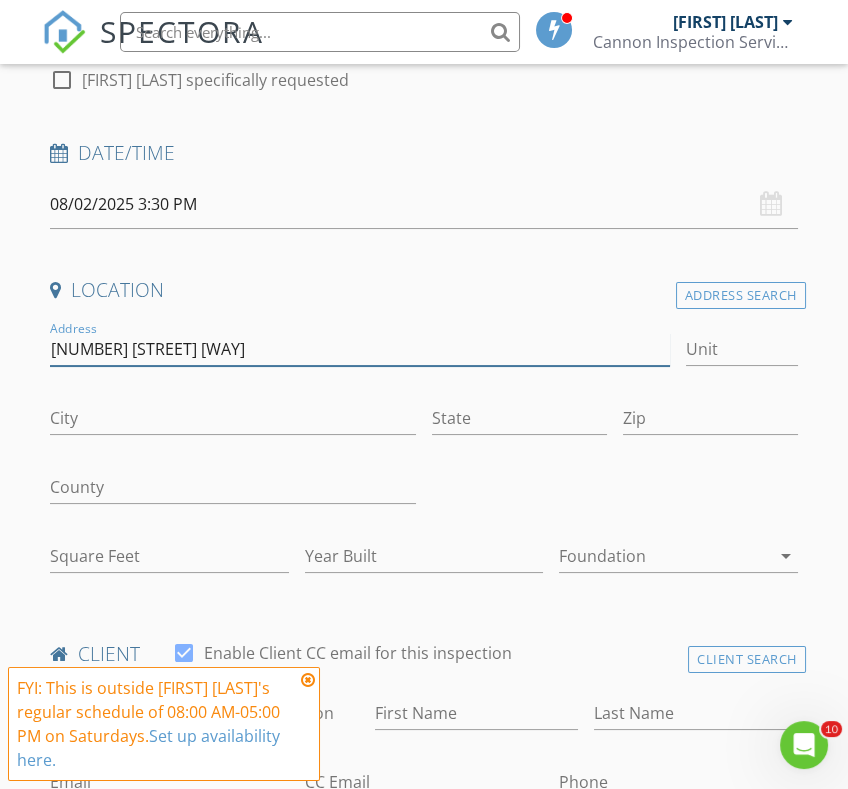 type on "[NUMBER] [STREET] [WAY]" 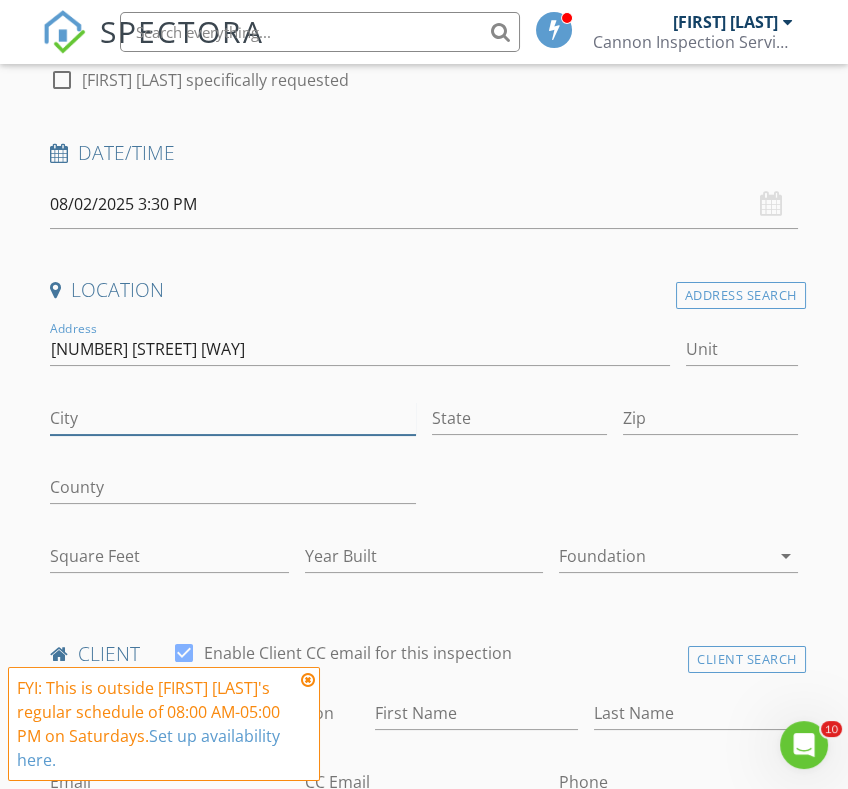 click on "City" at bounding box center (233, 418) 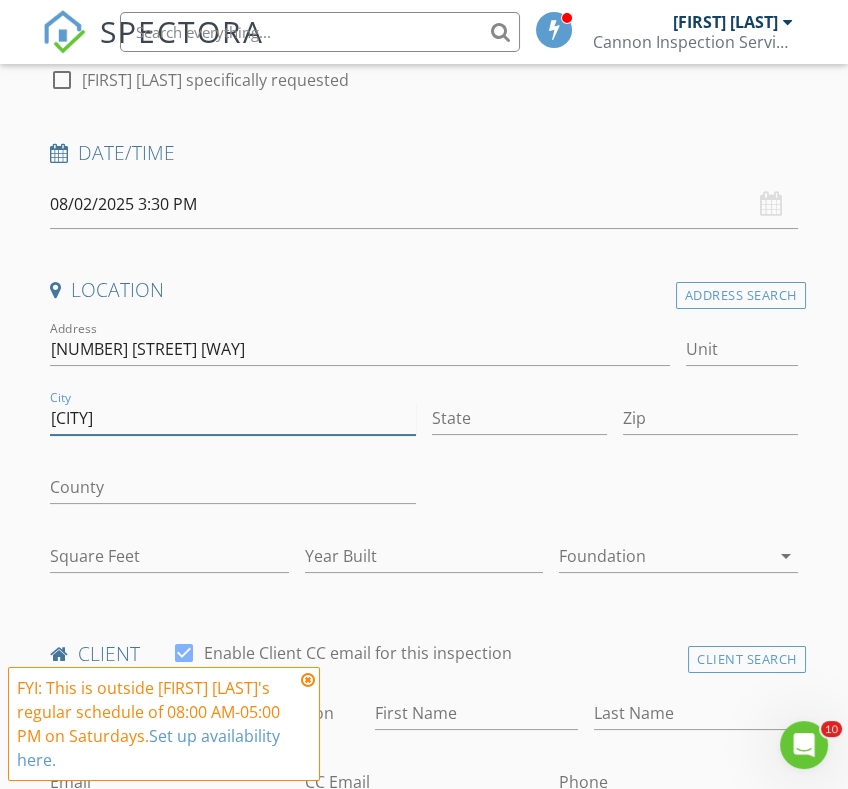 type on "[CITY]" 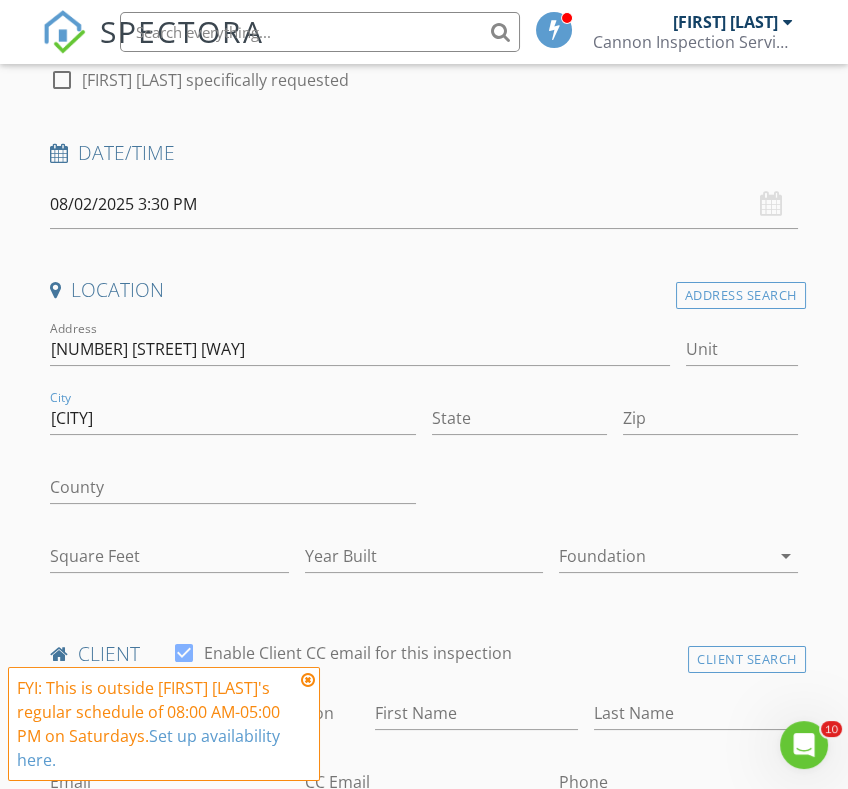 click on "State" at bounding box center [519, 422] 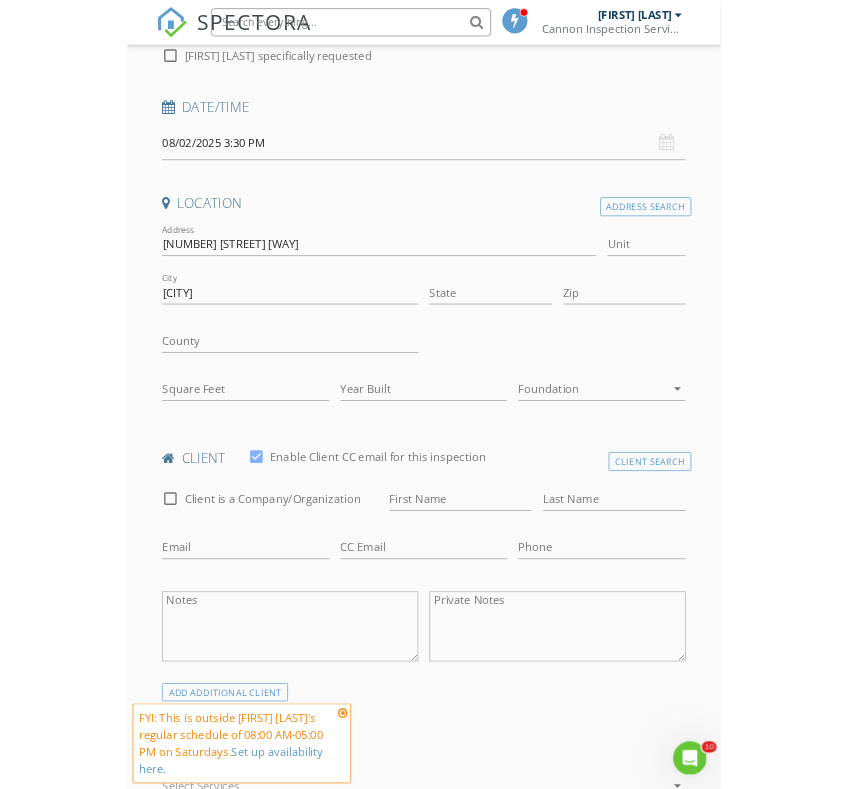 scroll, scrollTop: 334, scrollLeft: 0, axis: vertical 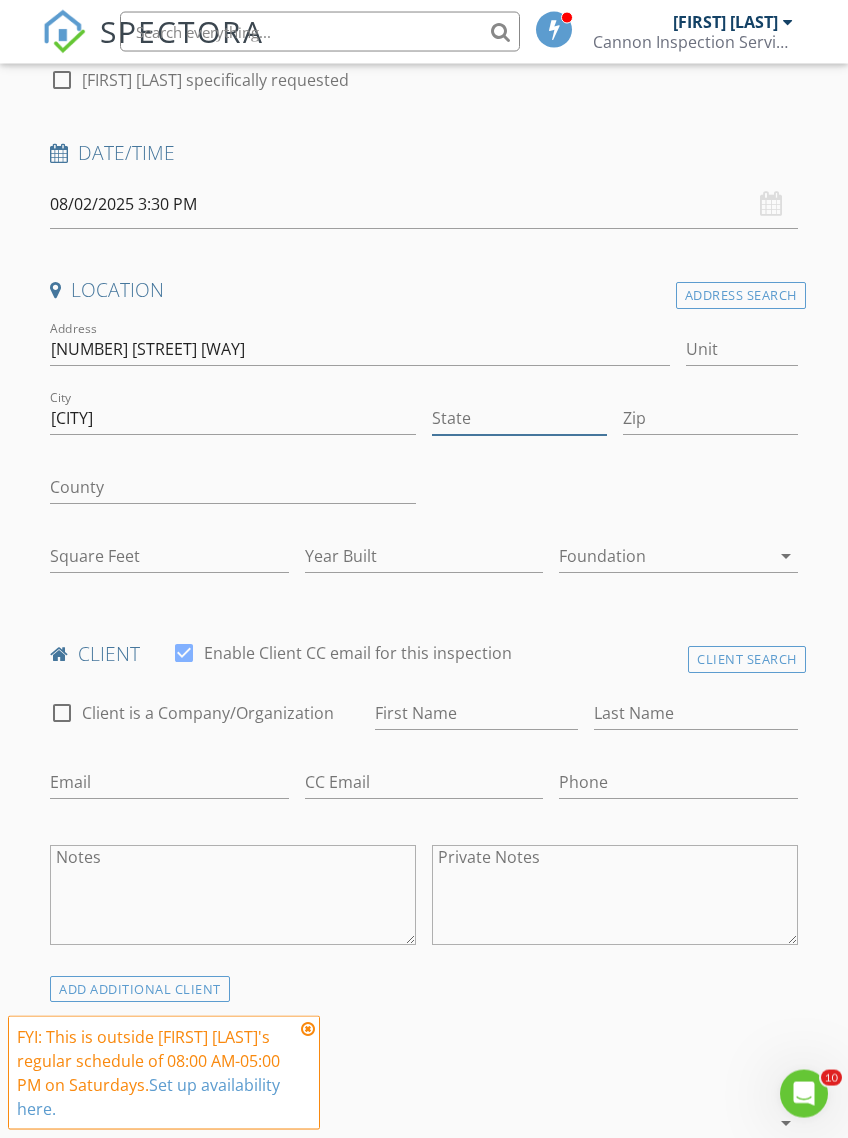 click on "State" at bounding box center (519, 418) 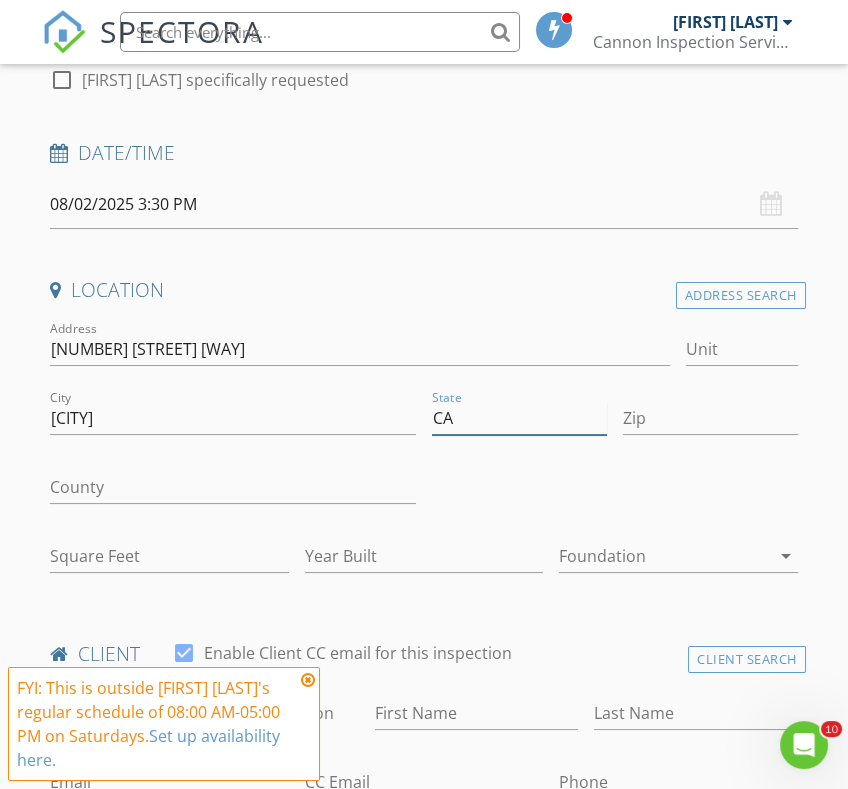 type on "CA" 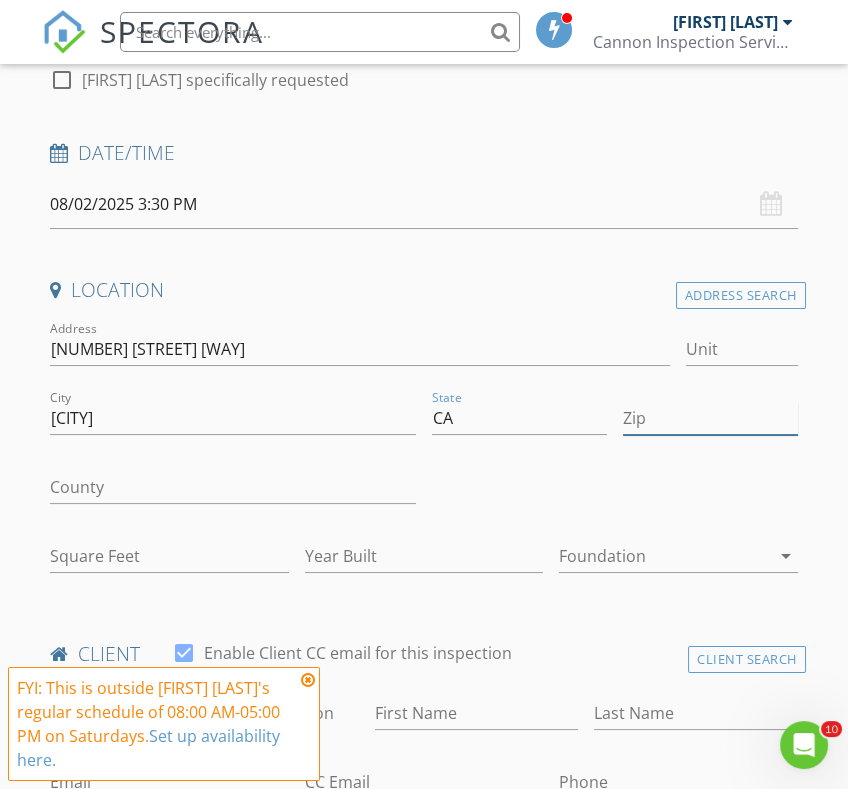 click on "Zip" at bounding box center [710, 418] 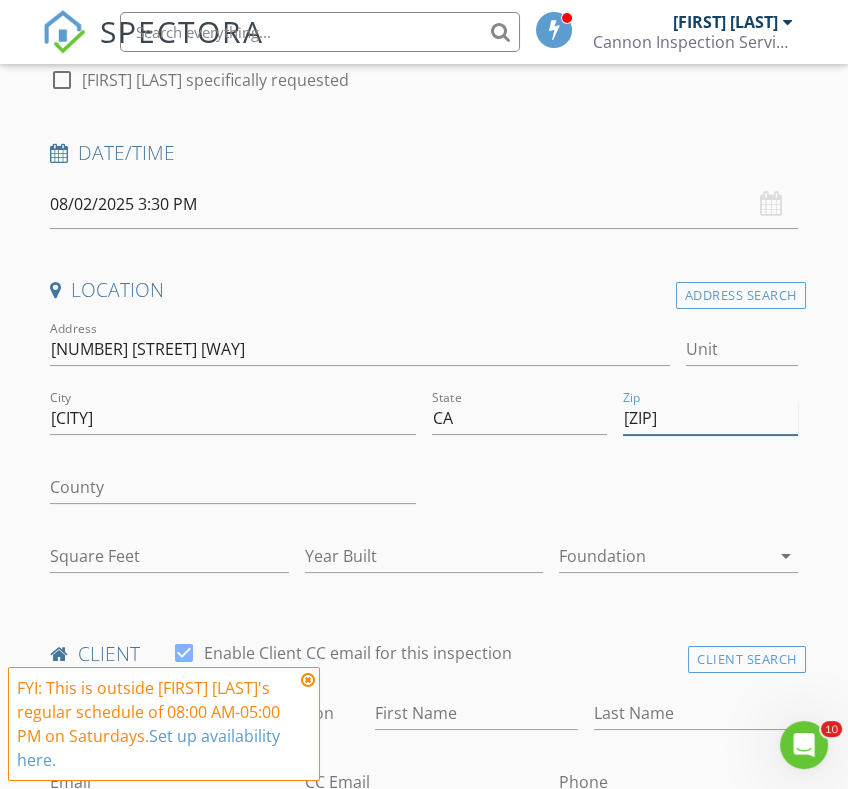 type on "[ZIP]" 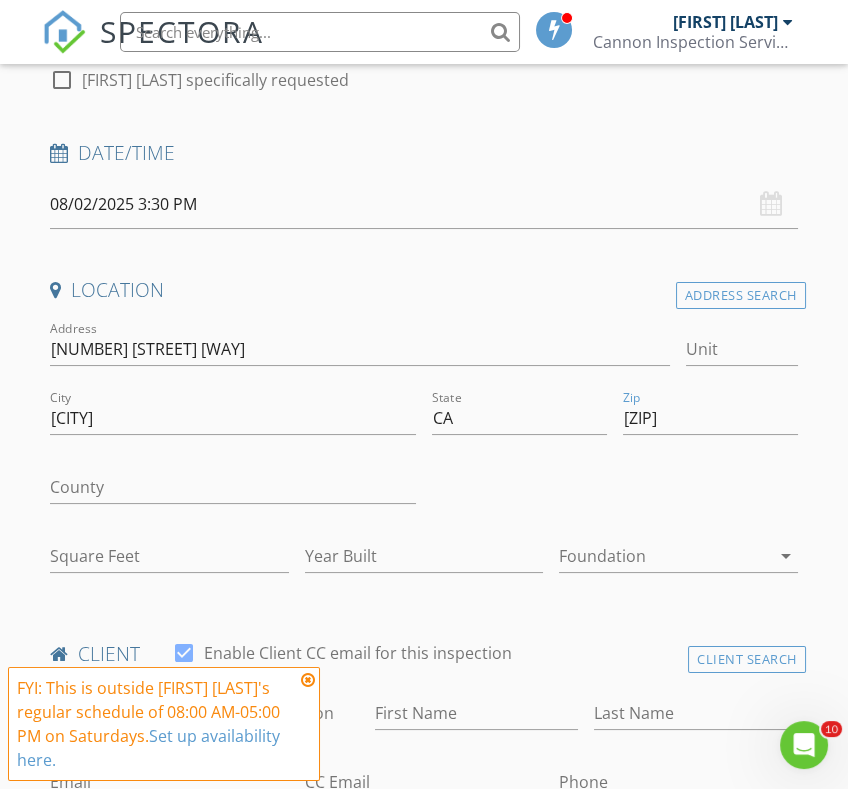 click on "INSPECTOR(S)
check_box   [FIRST] [LAST]   PRIMARY   [FIRST] [LAST] arrow_drop_down   check_box_outline_blank [FIRST] [LAST] specifically requested
Date/Time
08/02/2025 3:30 PM
Location
Address Search       Address [NUMBER] [STREET] [WAY]   Unit   City [CITY]   State [STATE]   Zip [ZIP]   County     Square Feet   Year Built   Foundation arrow_drop_down
client
check_box Enable Client CC email for this inspection   Client Search     check_box_outline_blank Client is a Company/Organization     First Name   Last Name   Email [EMAIL]   CC Email [EMAIL]   Phone [PHONE]           Notes   Private Notes
ADDITIONAL client
SERVICES
check_box_outline_blank   Pool & Spa   Check all systems, functions & potential defects check_box_outline_blank   Sewer Scope   check_box_outline_blank   Mold Testing   check_box_outline_blank" at bounding box center (423, 1393) 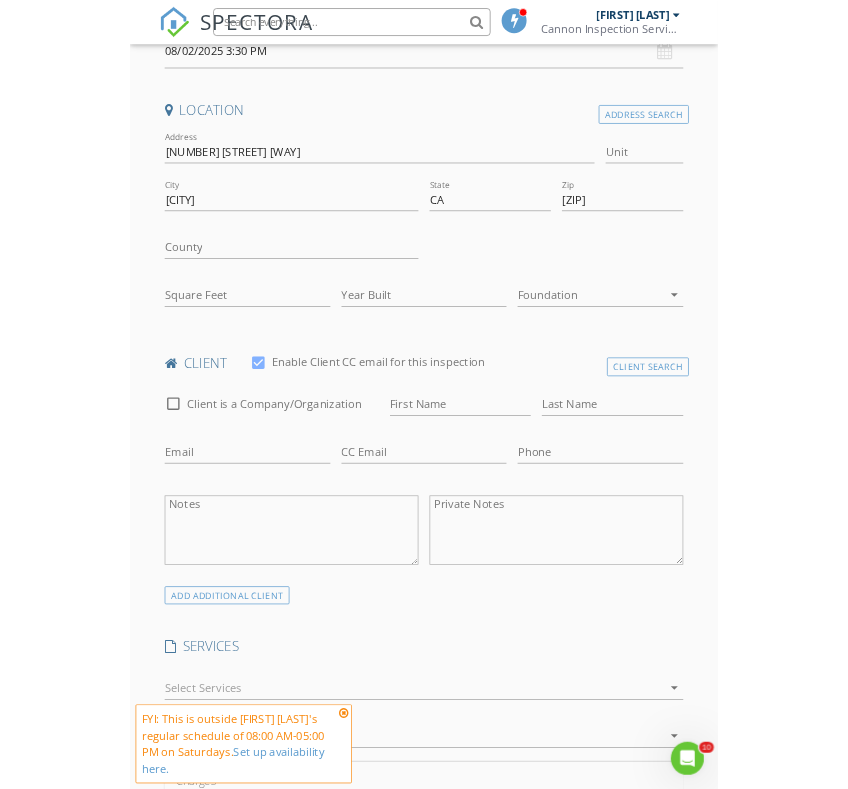 scroll, scrollTop: 467, scrollLeft: 0, axis: vertical 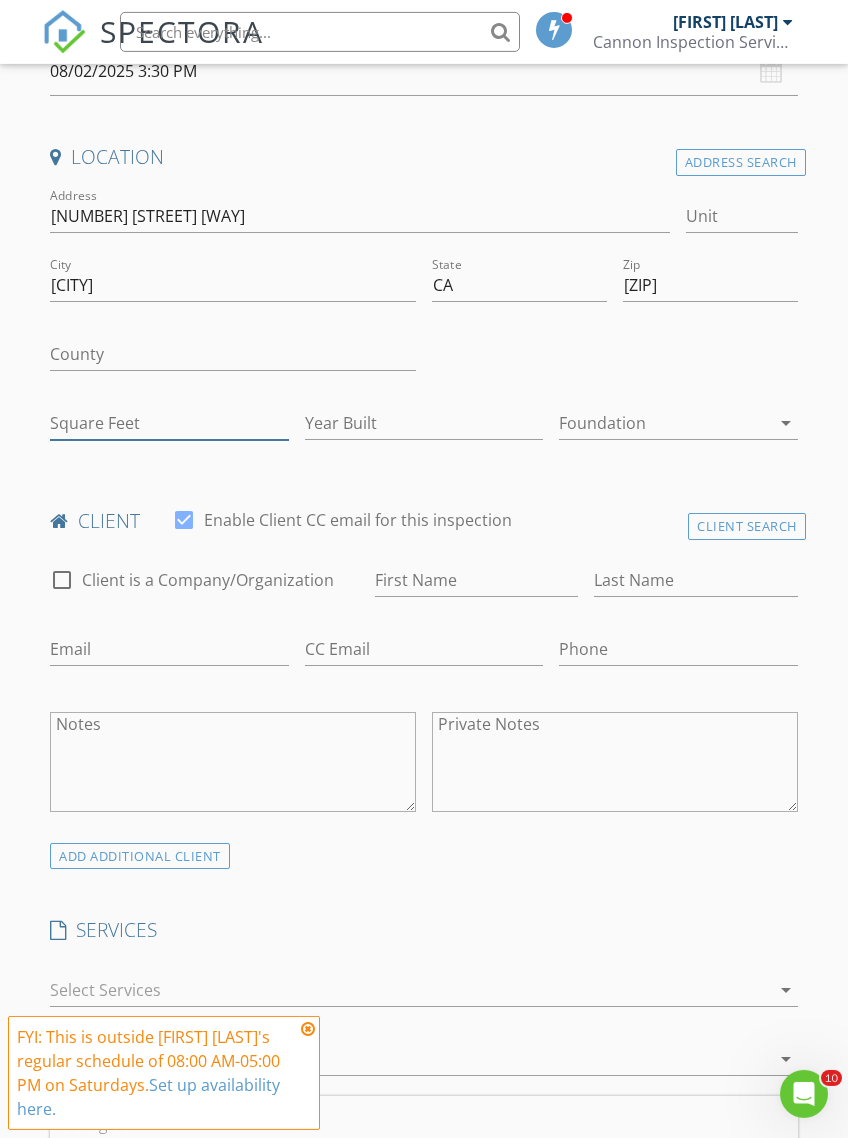 click on "Square Feet" at bounding box center (169, 423) 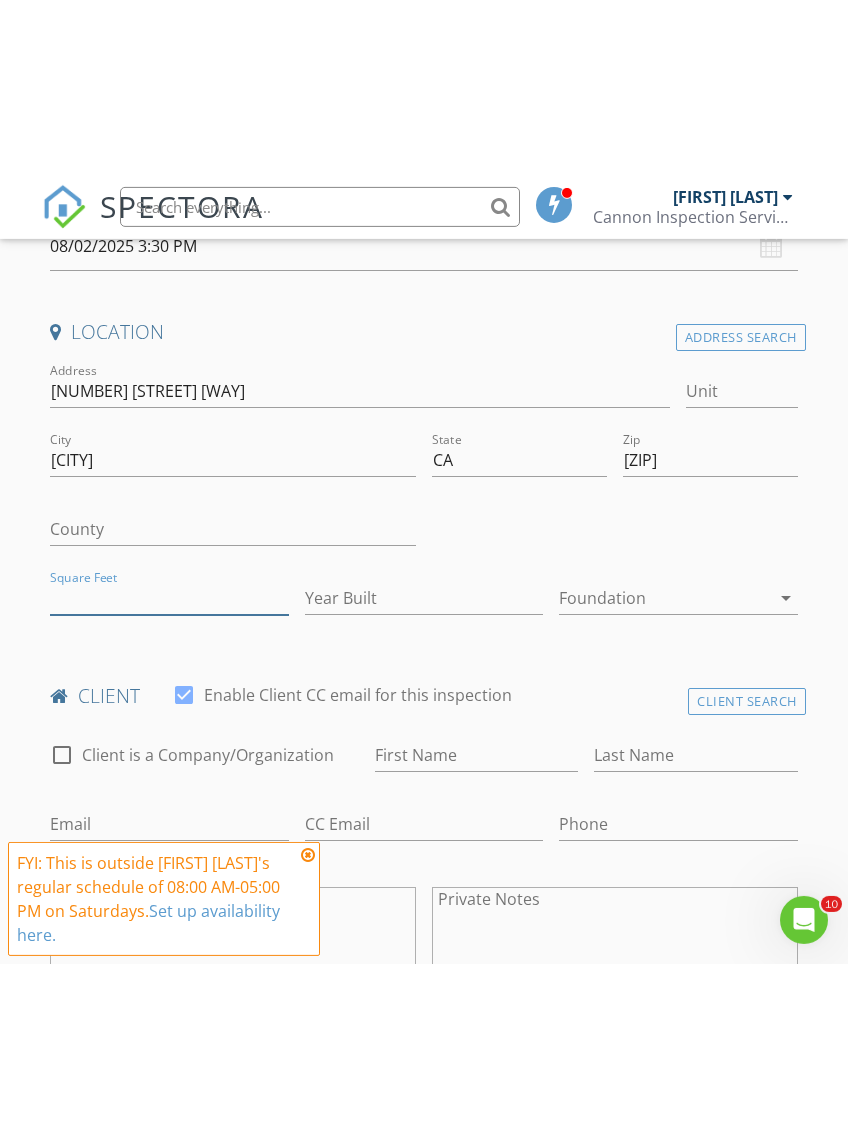 scroll, scrollTop: 468, scrollLeft: 0, axis: vertical 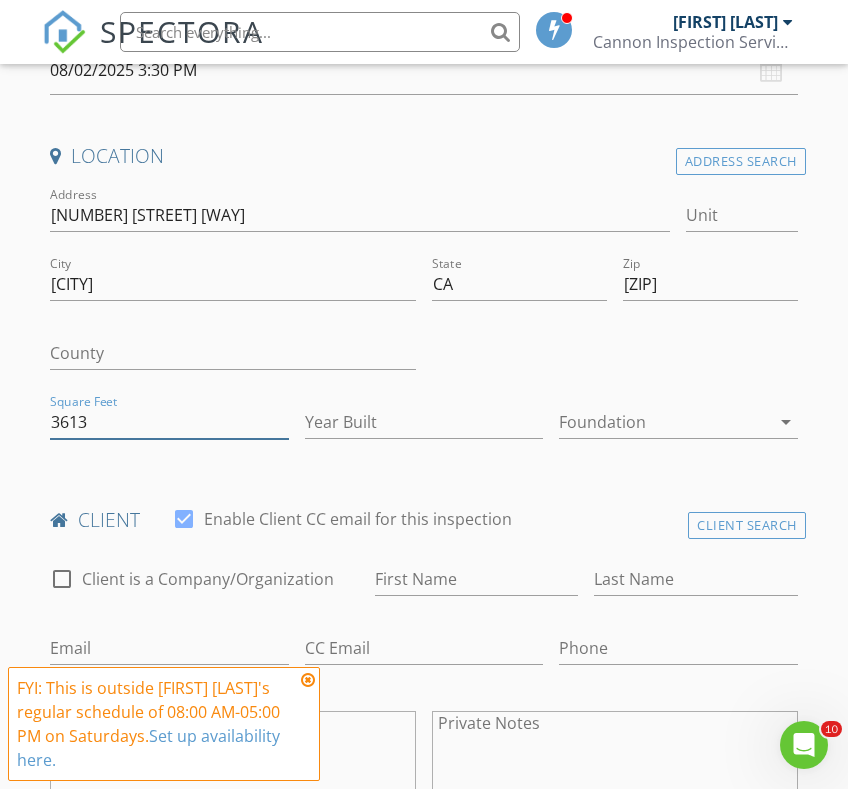 type on "3613" 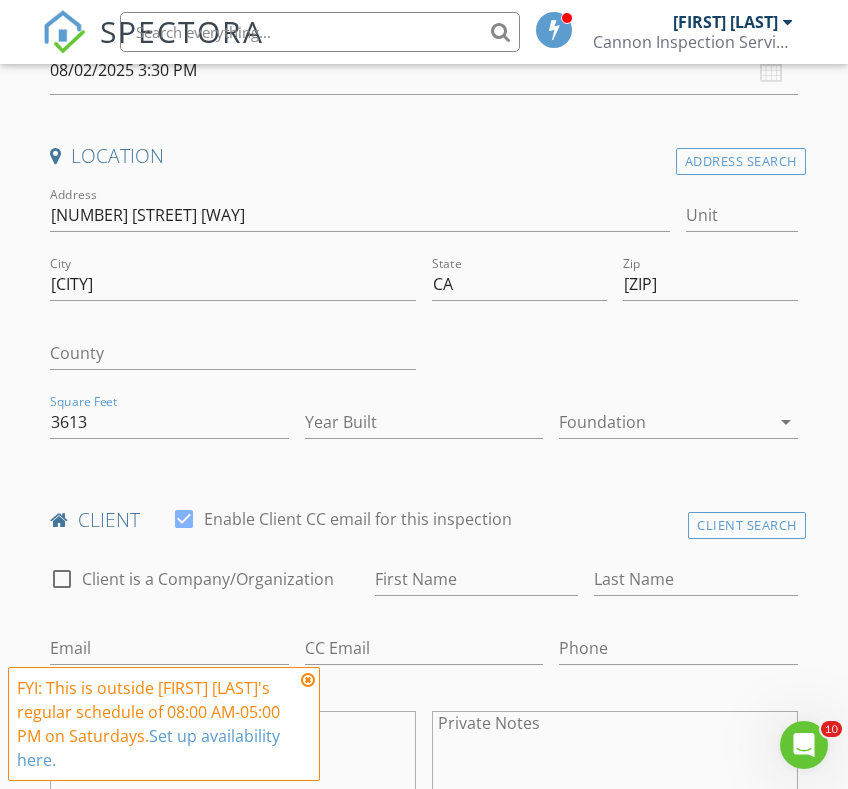 click at bounding box center [615, 355] 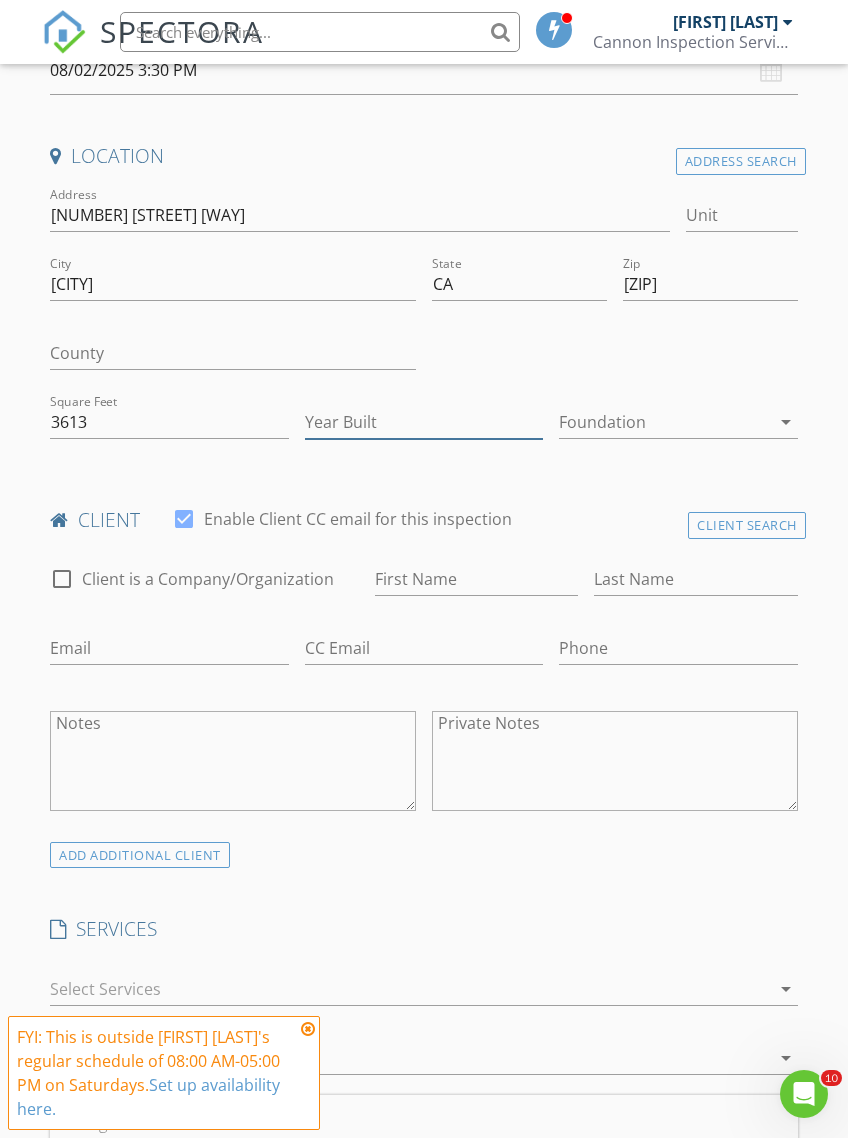 click on "Year Built" at bounding box center [424, 422] 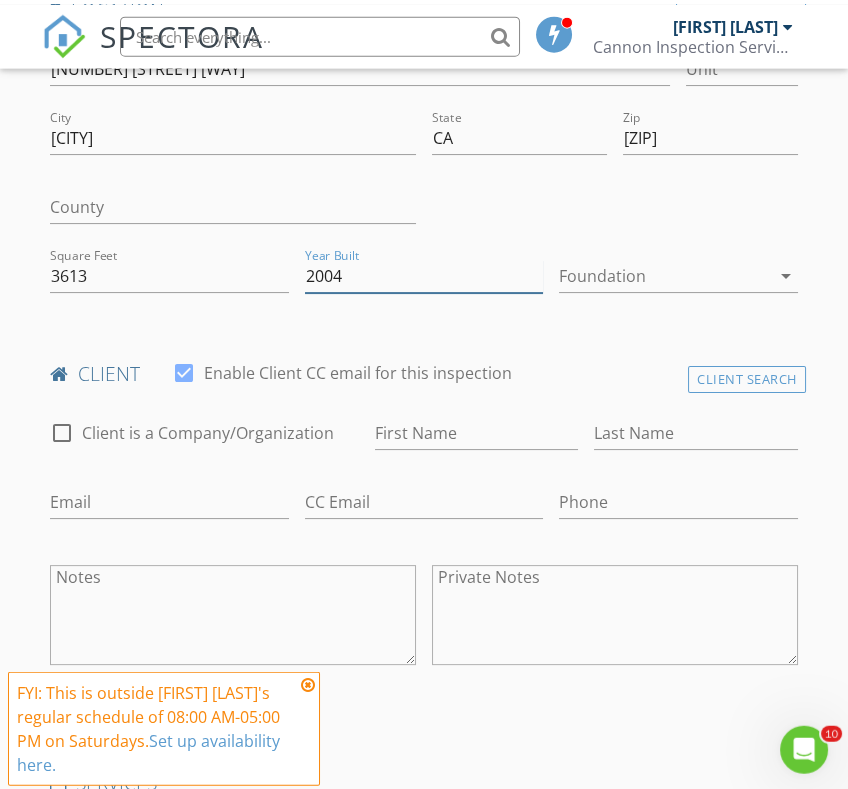 scroll, scrollTop: 626, scrollLeft: 0, axis: vertical 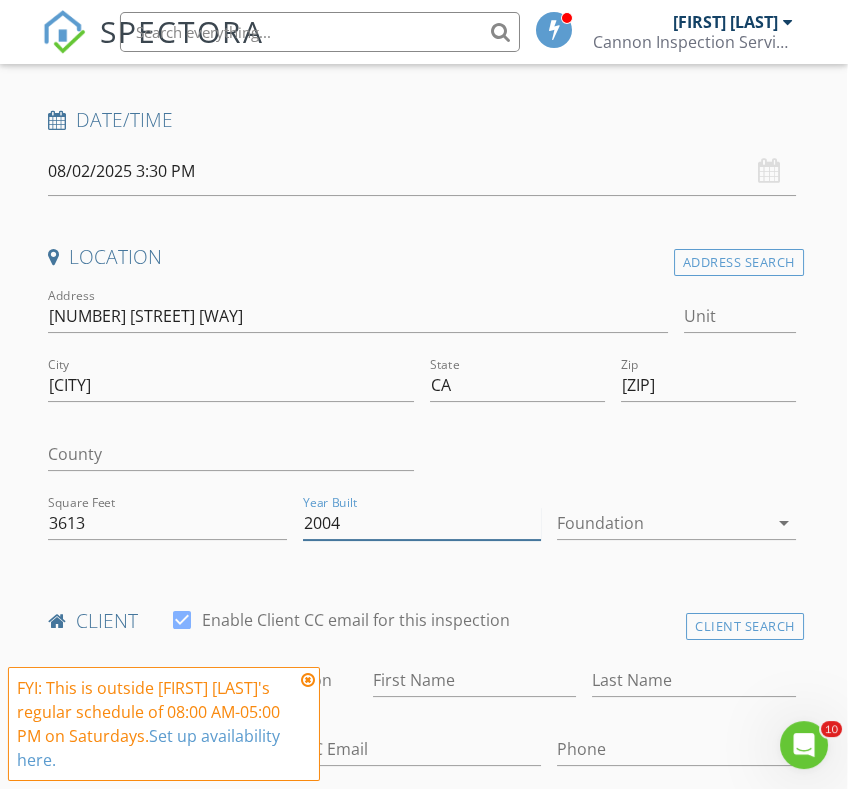 type on "2004" 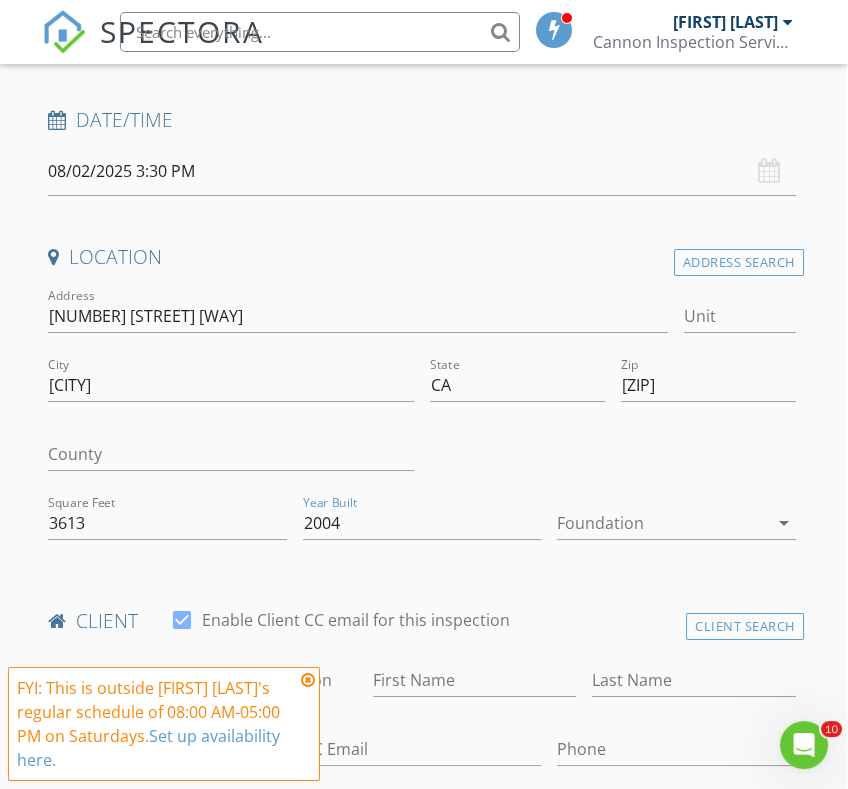 click on "County" at bounding box center [231, 458] 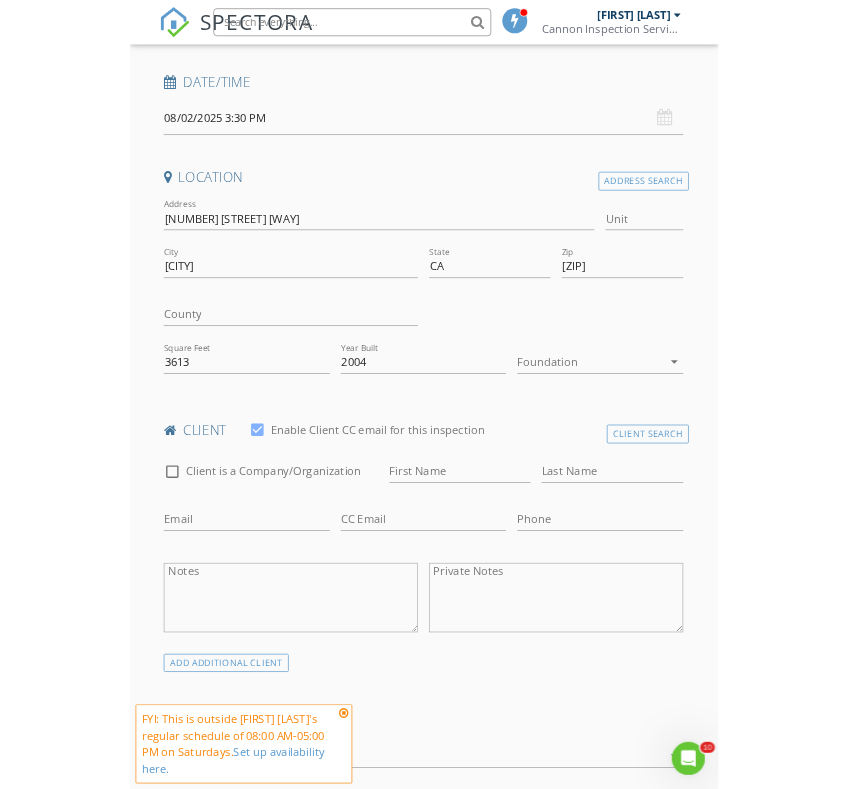 scroll, scrollTop: 367, scrollLeft: 2, axis: both 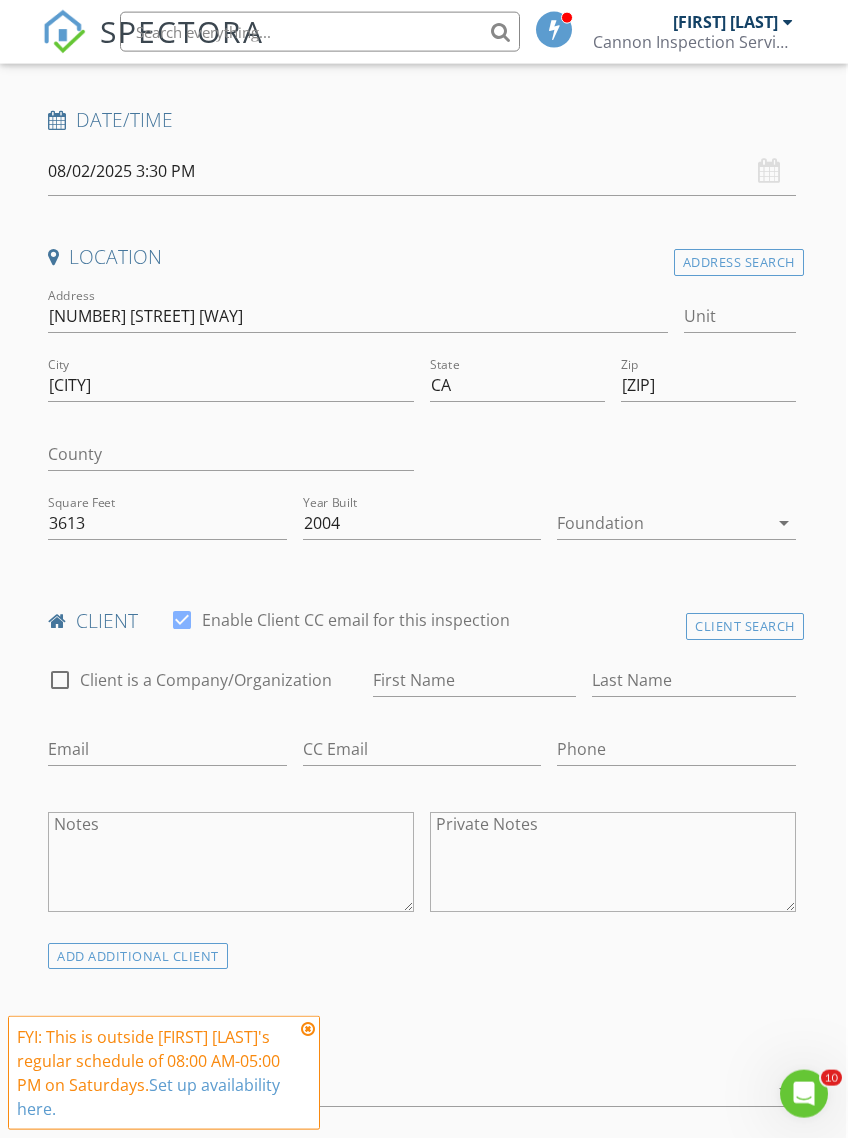 click on "County" at bounding box center (231, 456) 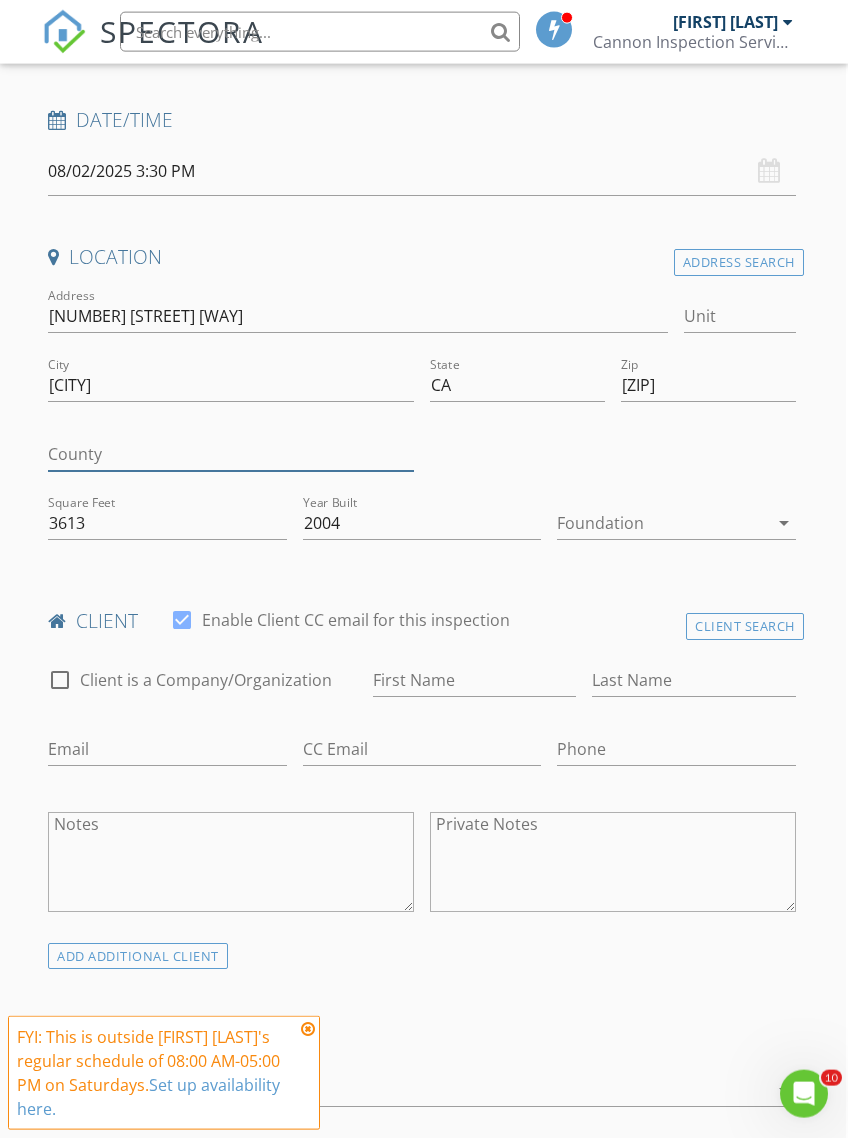 click on "County" at bounding box center [231, 454] 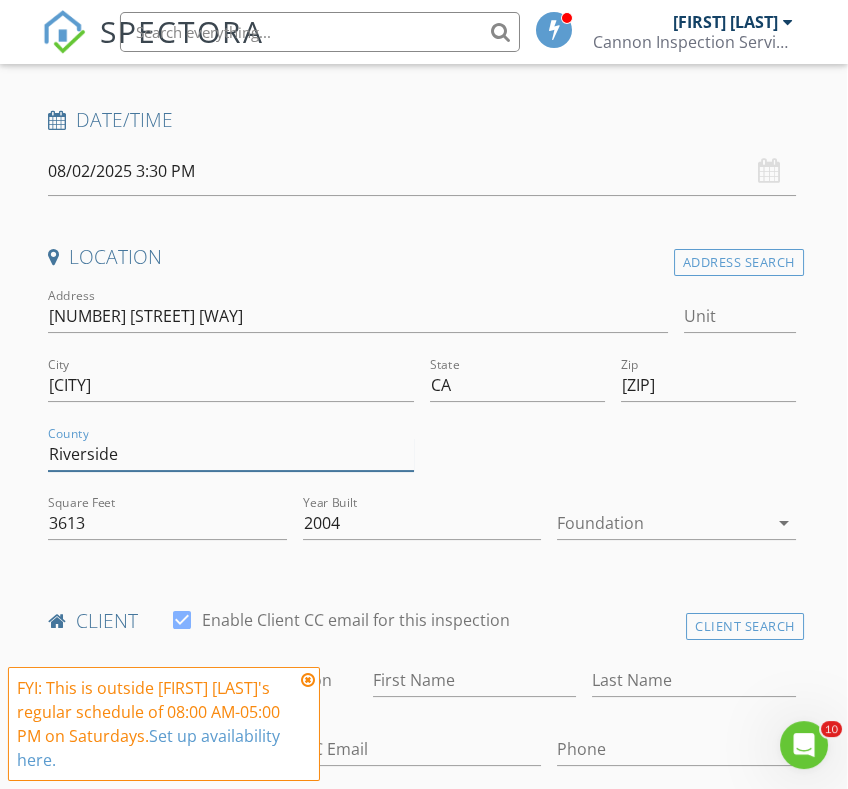 type on "Riverside" 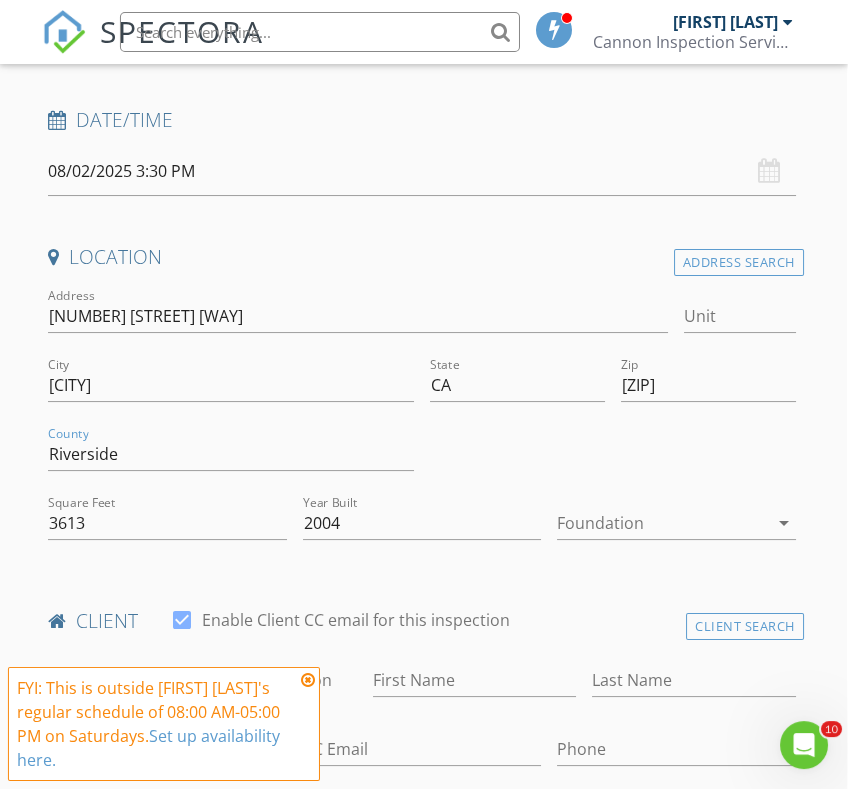 click at bounding box center (613, 456) 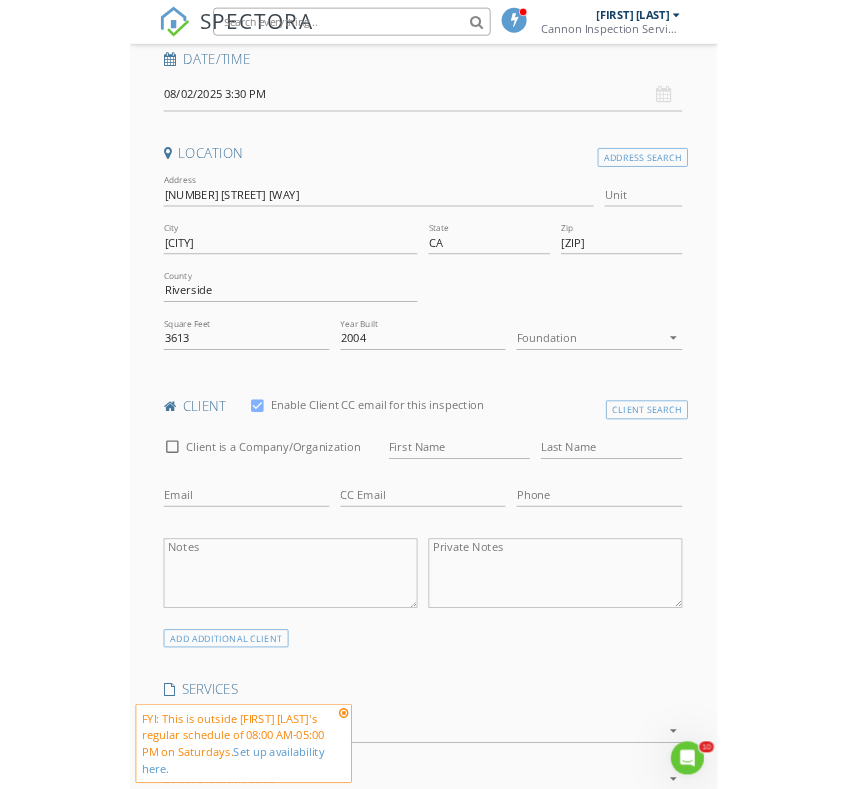 scroll, scrollTop: 408, scrollLeft: 2, axis: both 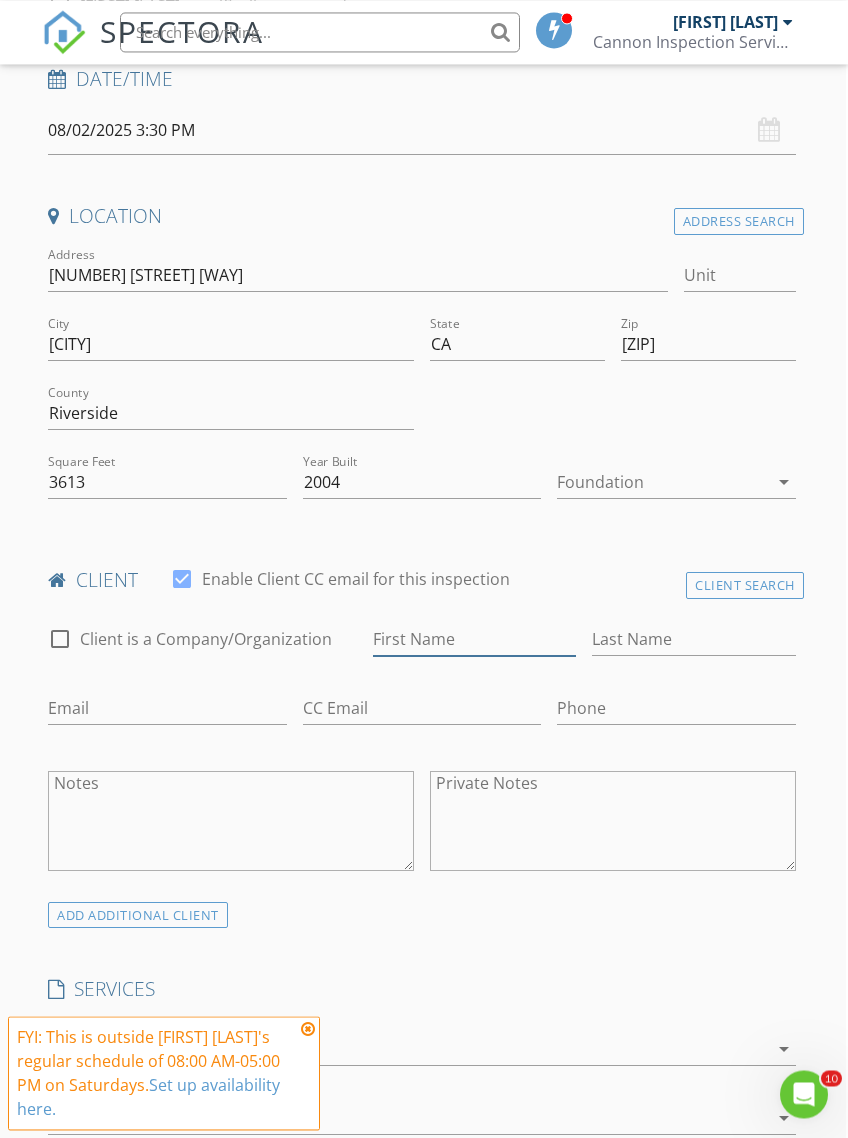 click on "First Name" at bounding box center [474, 639] 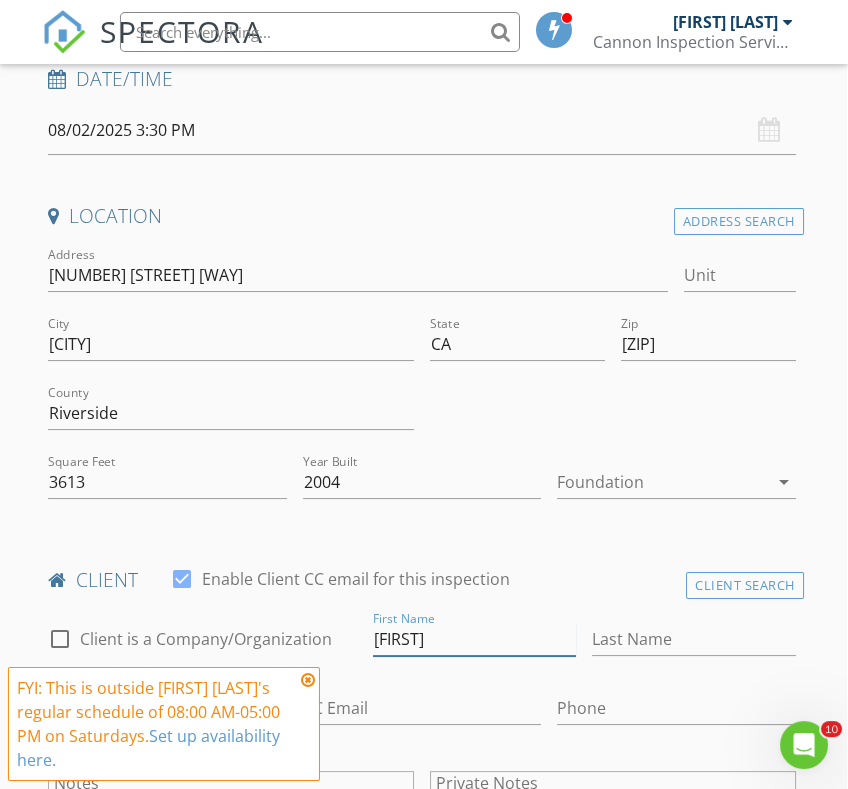 type on "[FIRST]" 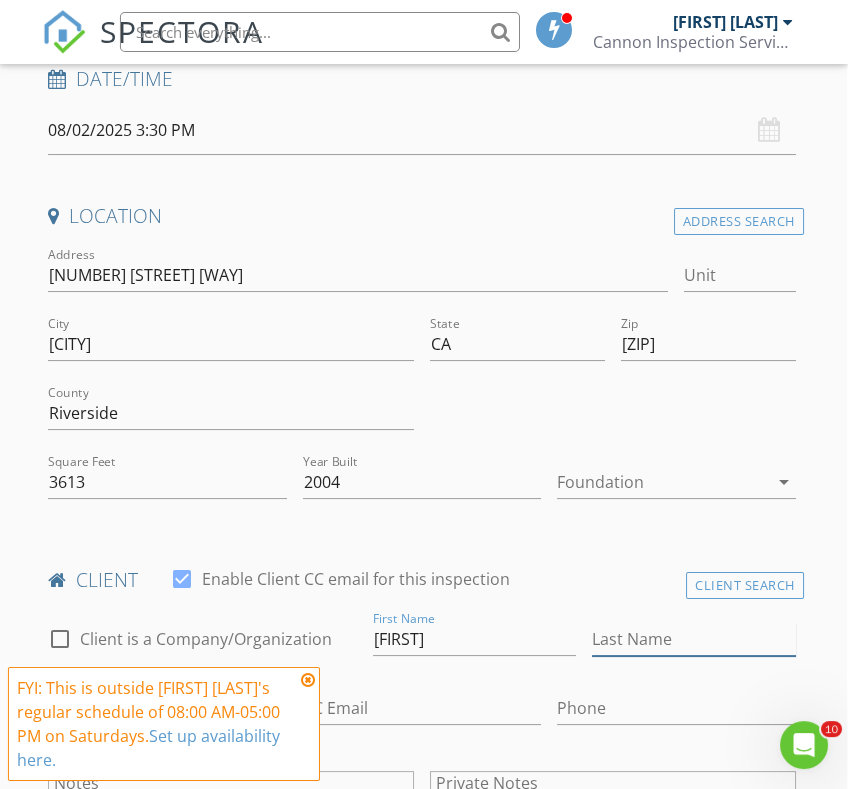 click on "Last Name" at bounding box center (693, 639) 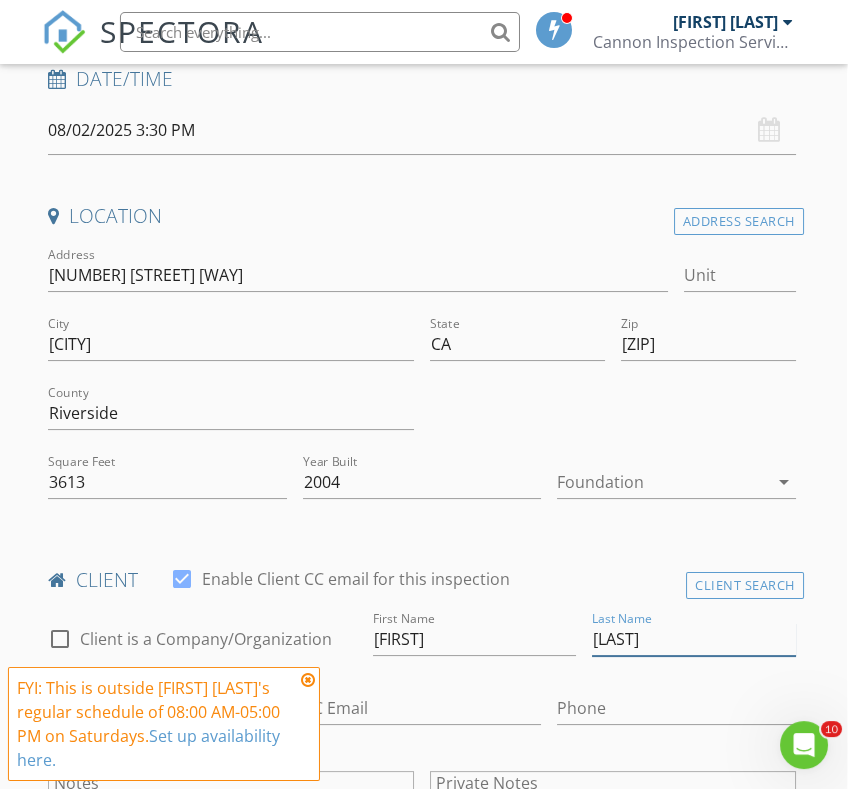 type on "[LAST]" 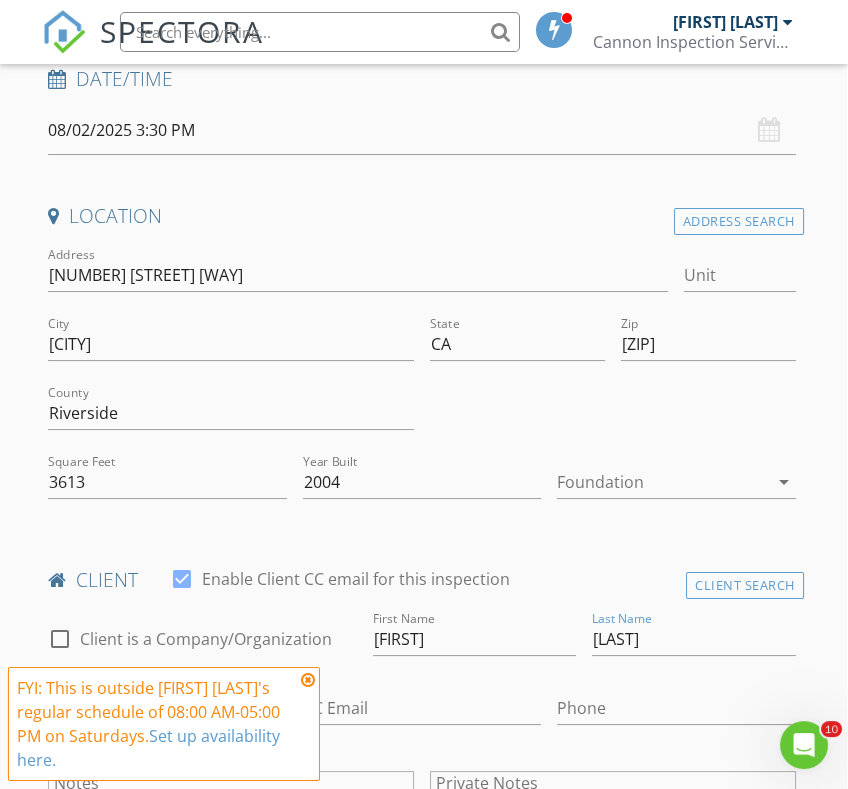 click at bounding box center (308, 680) 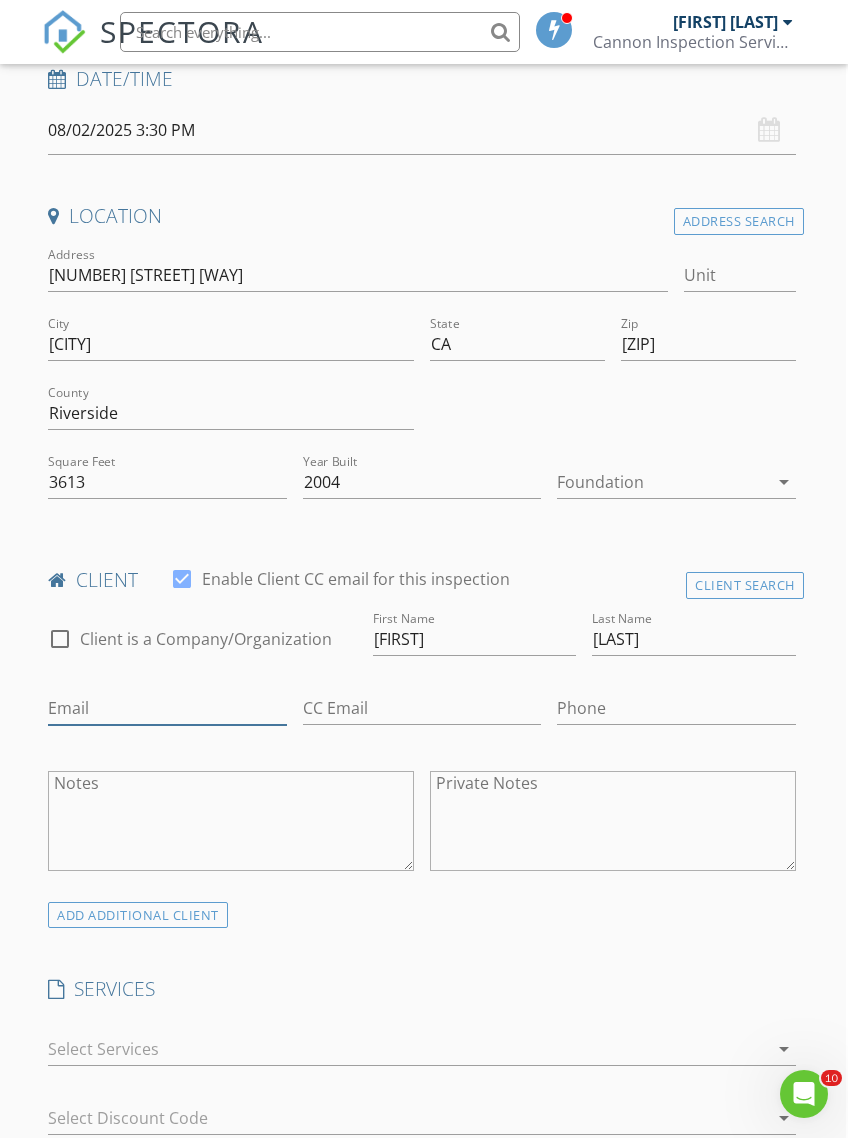 click on "Email" at bounding box center [167, 708] 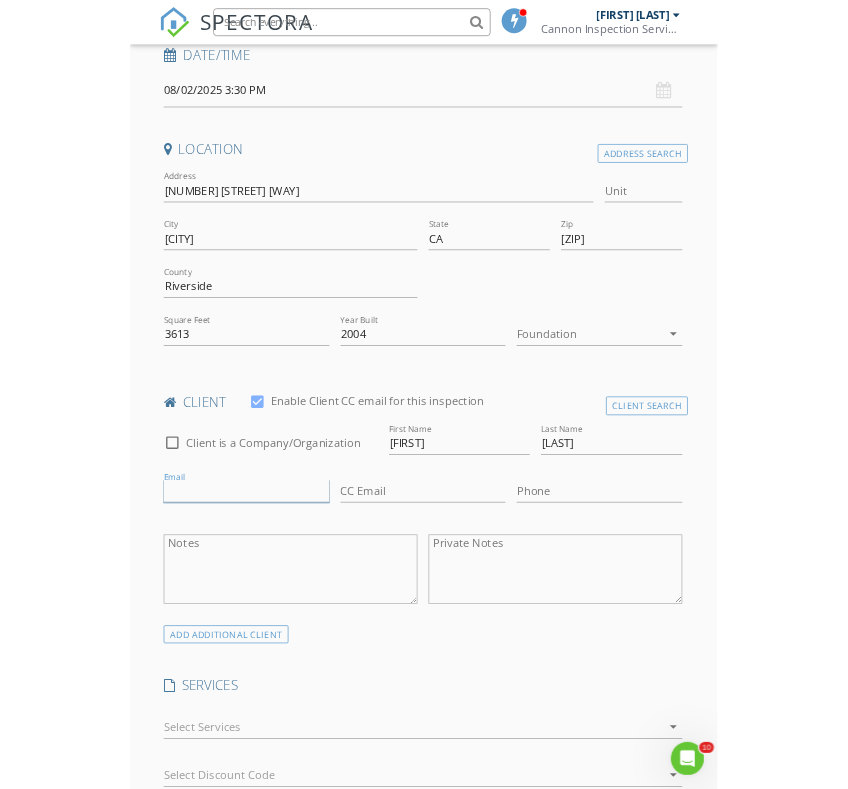 scroll, scrollTop: 408, scrollLeft: 2, axis: both 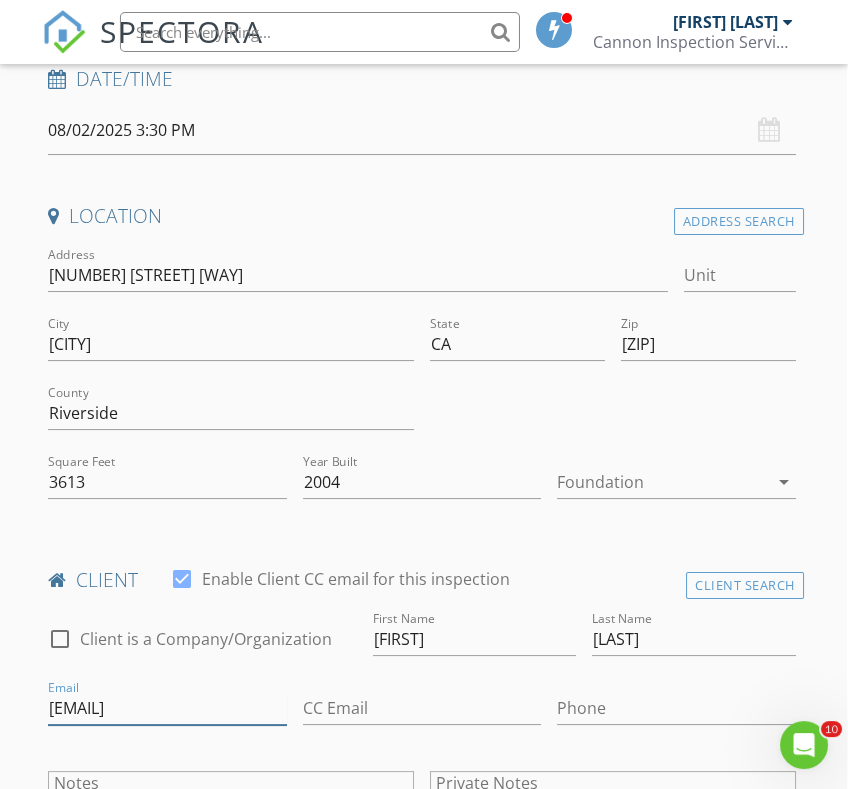 type on "[EMAIL]" 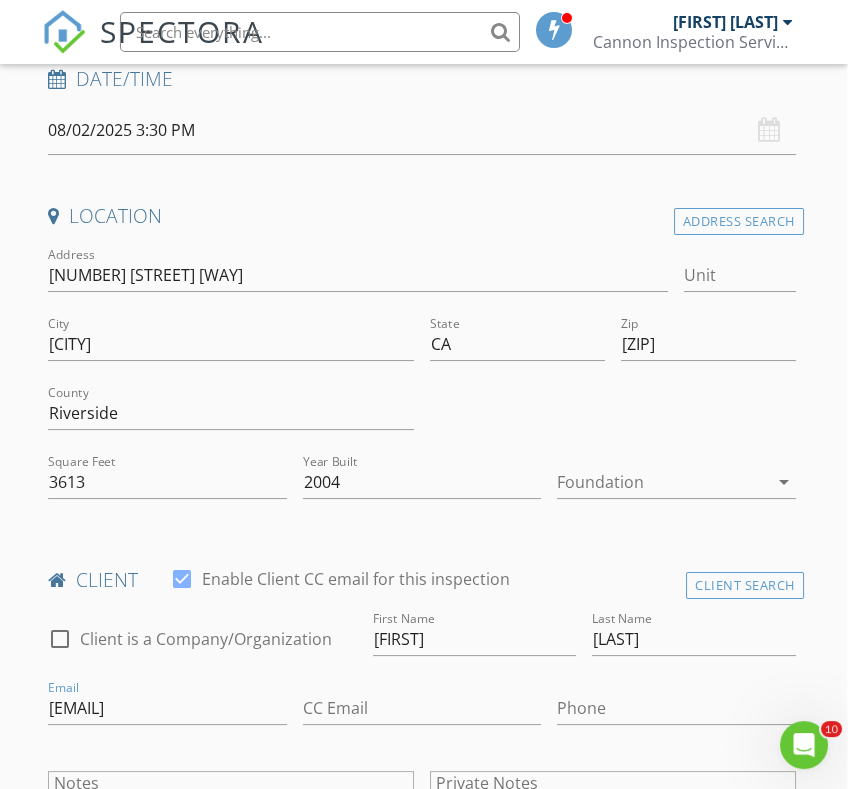click on "Phone" at bounding box center (676, 712) 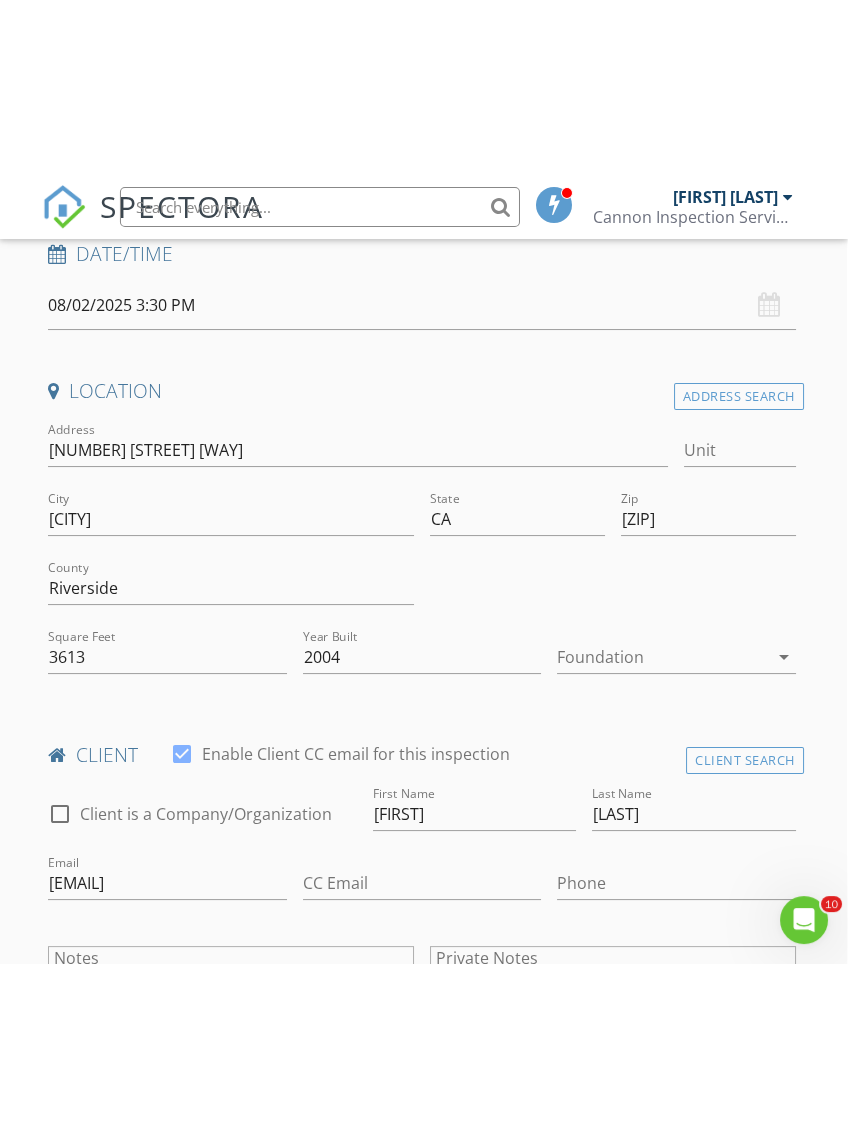 scroll, scrollTop: 408, scrollLeft: 2, axis: both 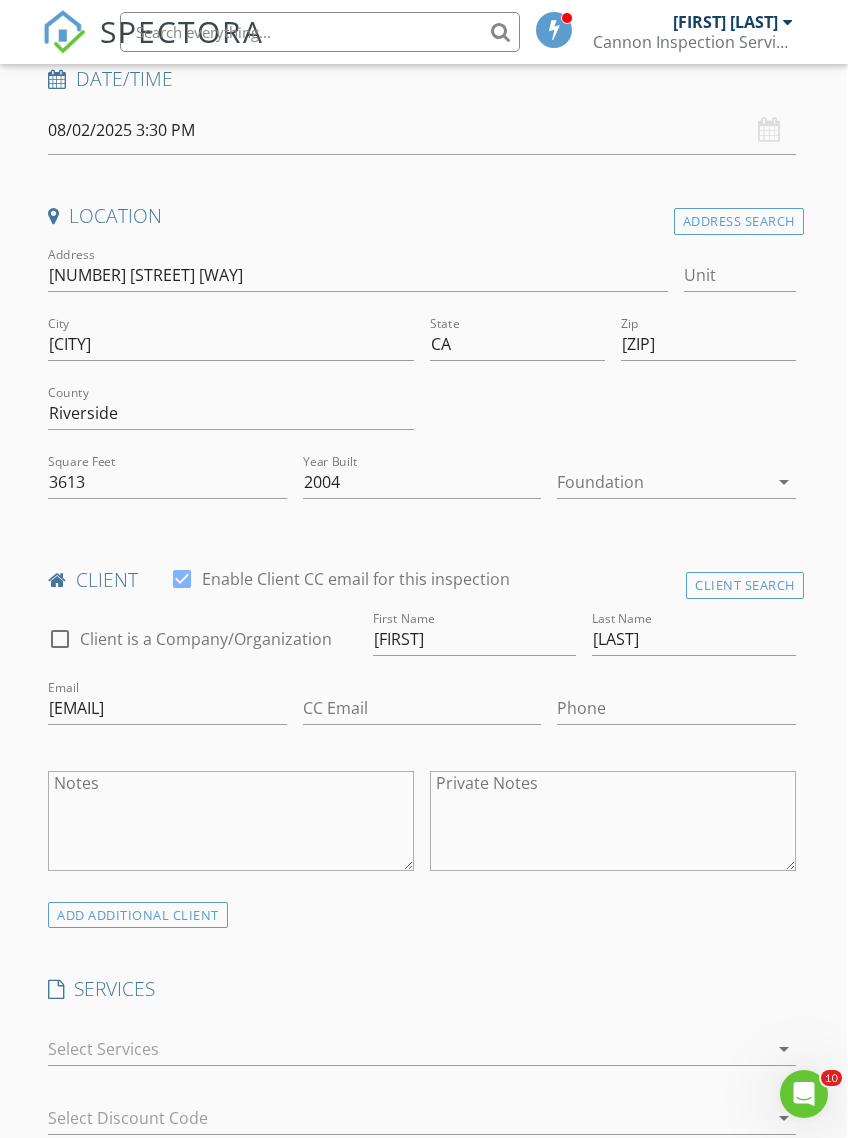 click on "Phone" at bounding box center (676, 712) 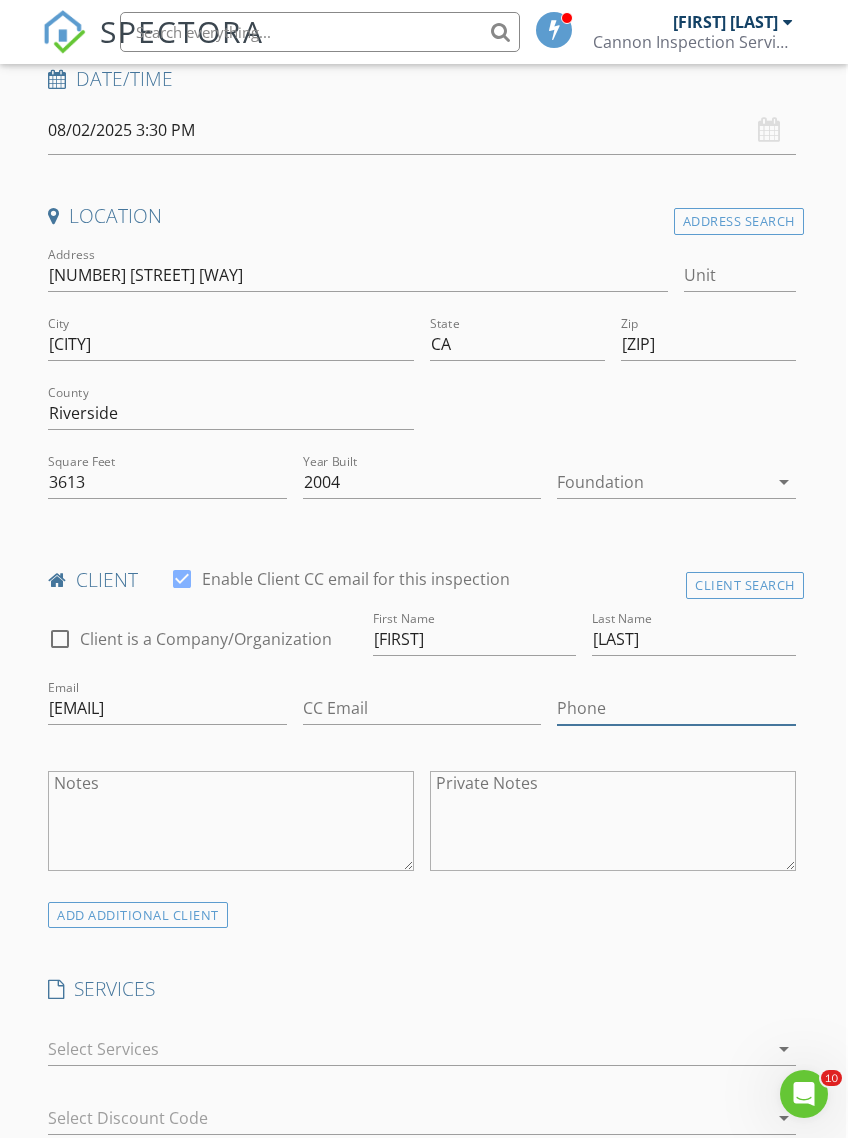 click on "Phone" at bounding box center (676, 708) 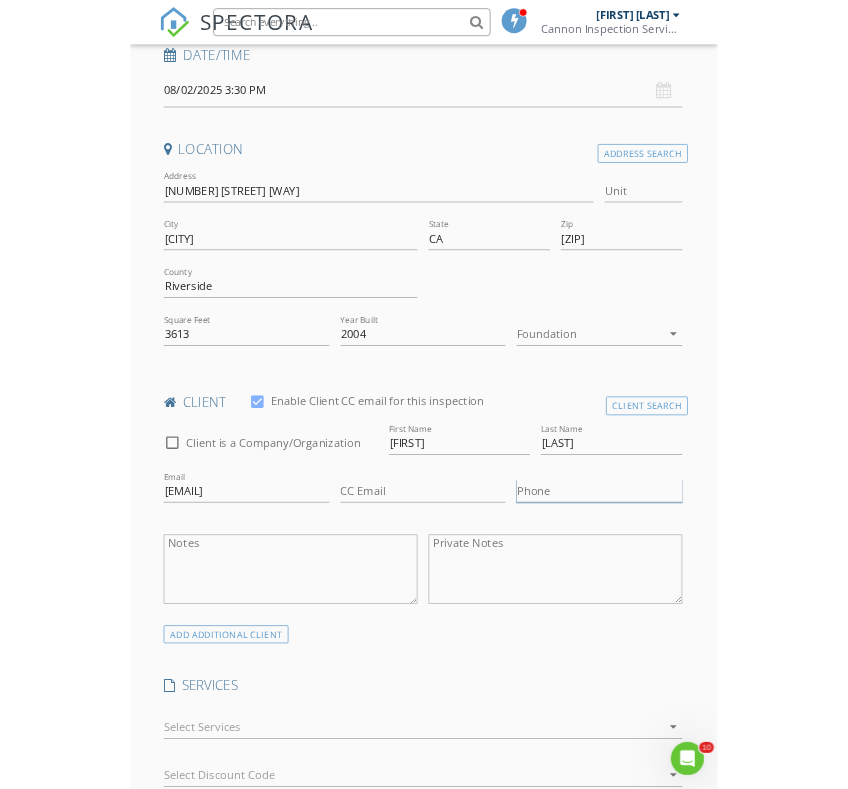 scroll, scrollTop: 408, scrollLeft: 2, axis: both 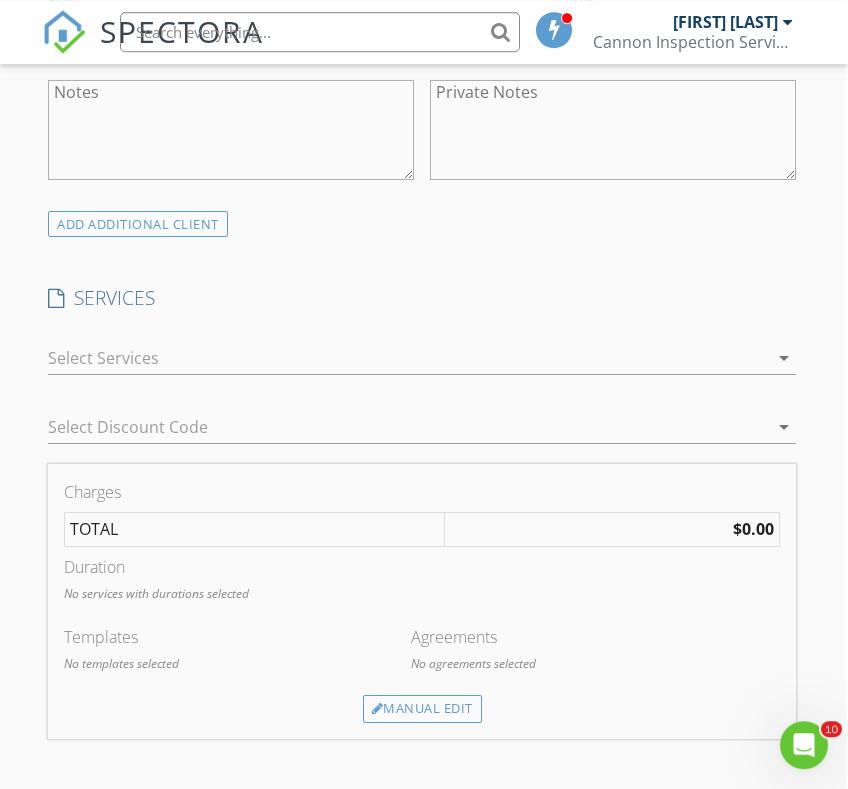type on "[PHONE]" 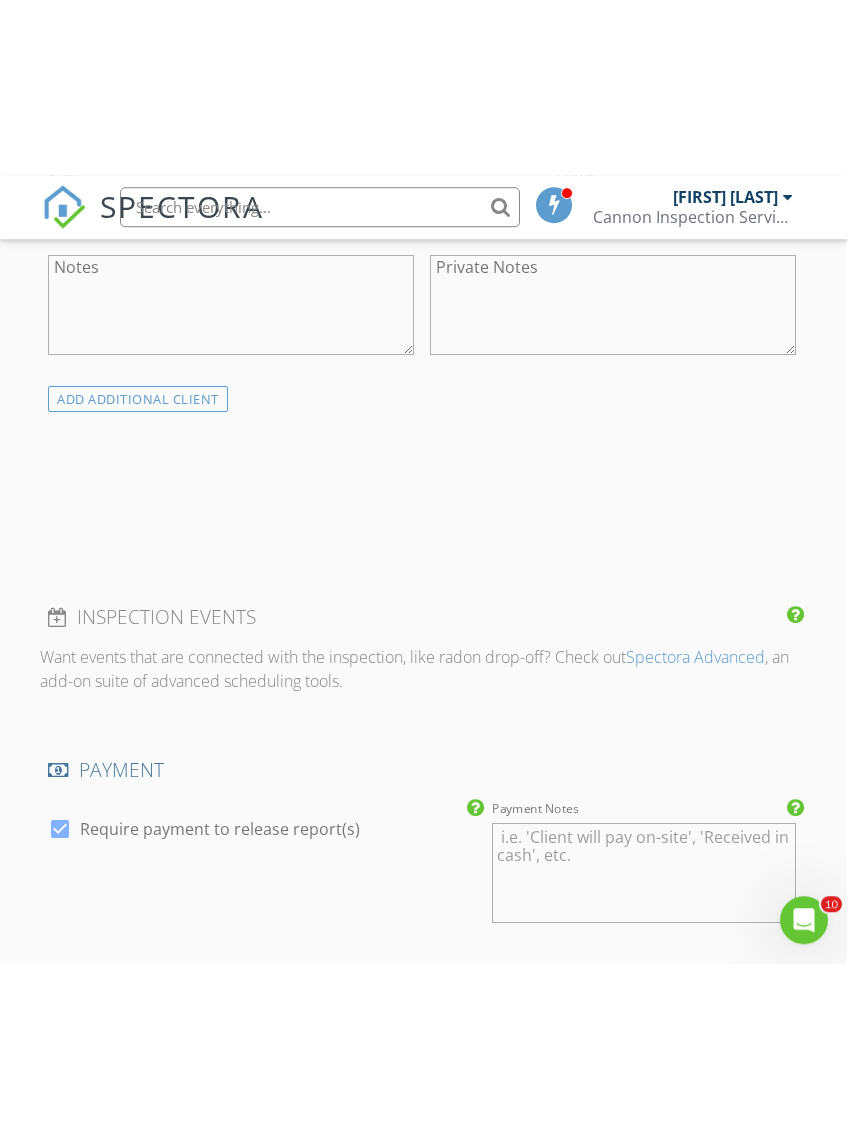 scroll, scrollTop: 1099, scrollLeft: 2, axis: both 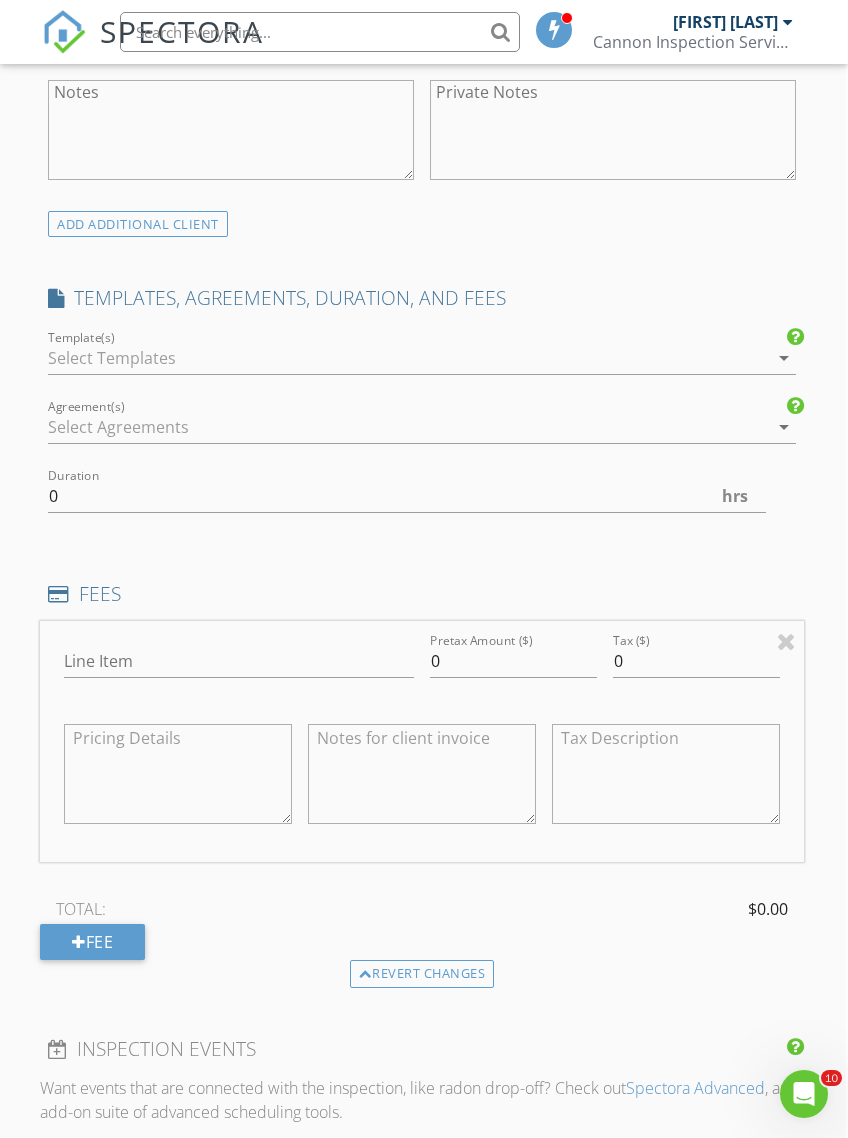click on "arrow_drop_down" at bounding box center (784, 358) 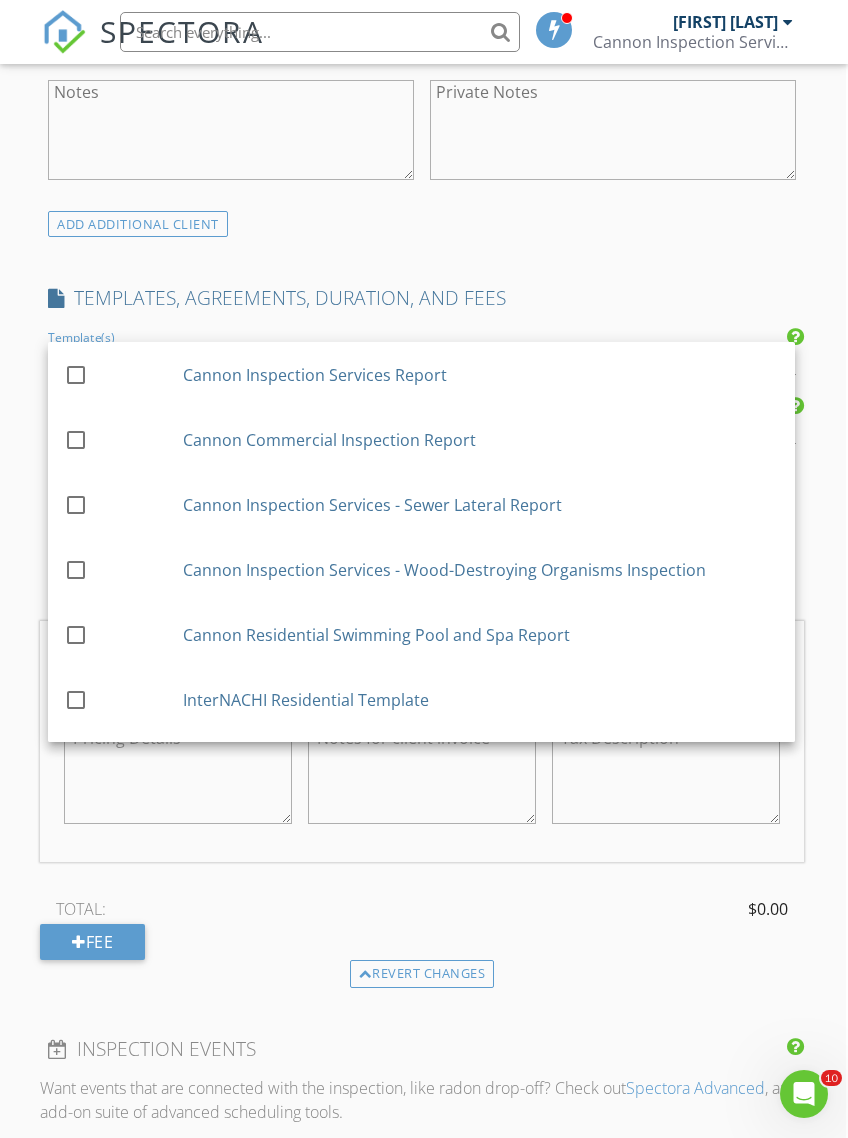 click on "check_box_outline_blank   [LAST] Inspection Services Report" at bounding box center (421, 374) 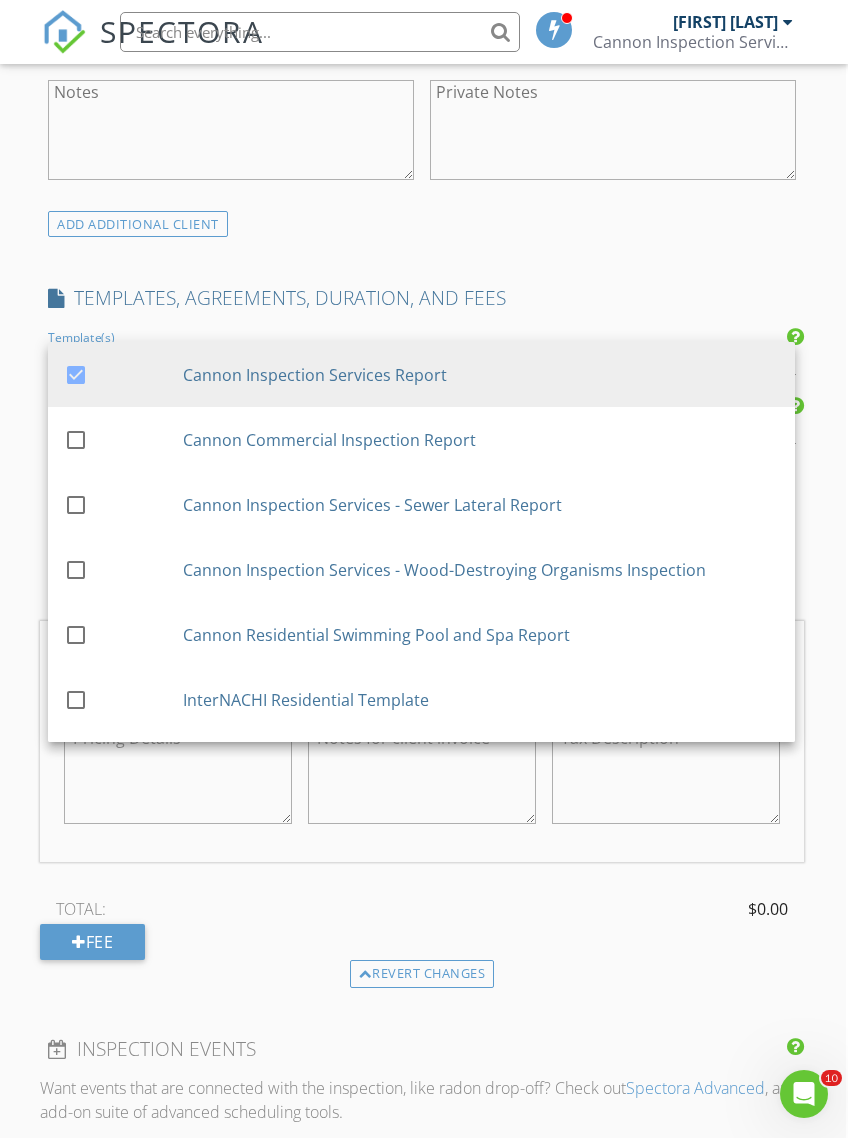 click on "INSPECTOR(S)
check_box   [FIRST] [LAST]   PRIMARY   [FIRST] [LAST] arrow_drop_down   check_box_outline_blank [FIRST] [LAST] specifically requested
Date/Time
08/02/2025 3:30 PM
Location
Address Search       Address [NUMBER] [STREET] [WAY]   Unit   City [CITY]   State [STATE]   Zip [ZIP]   County [COUNTY]     Square Feet 3613   Year Built 2004   Foundation arrow_drop_down
client
check_box Enable Client CC email for this inspection   Client Search     check_box_outline_blank Client is a Company/Organization     First Name [FIRST]   Last Name [LAST]   Email [EMAIL]   CC Email [EMAIL]   Phone [PHONE]           Notes   Private Notes
ADDITIONAL client
SERVICES
check_box_outline_blank   Pool & Spa   Check all systems, functions & potential defects check_box_outline_blank   Sewer Scope" at bounding box center (421, 752) 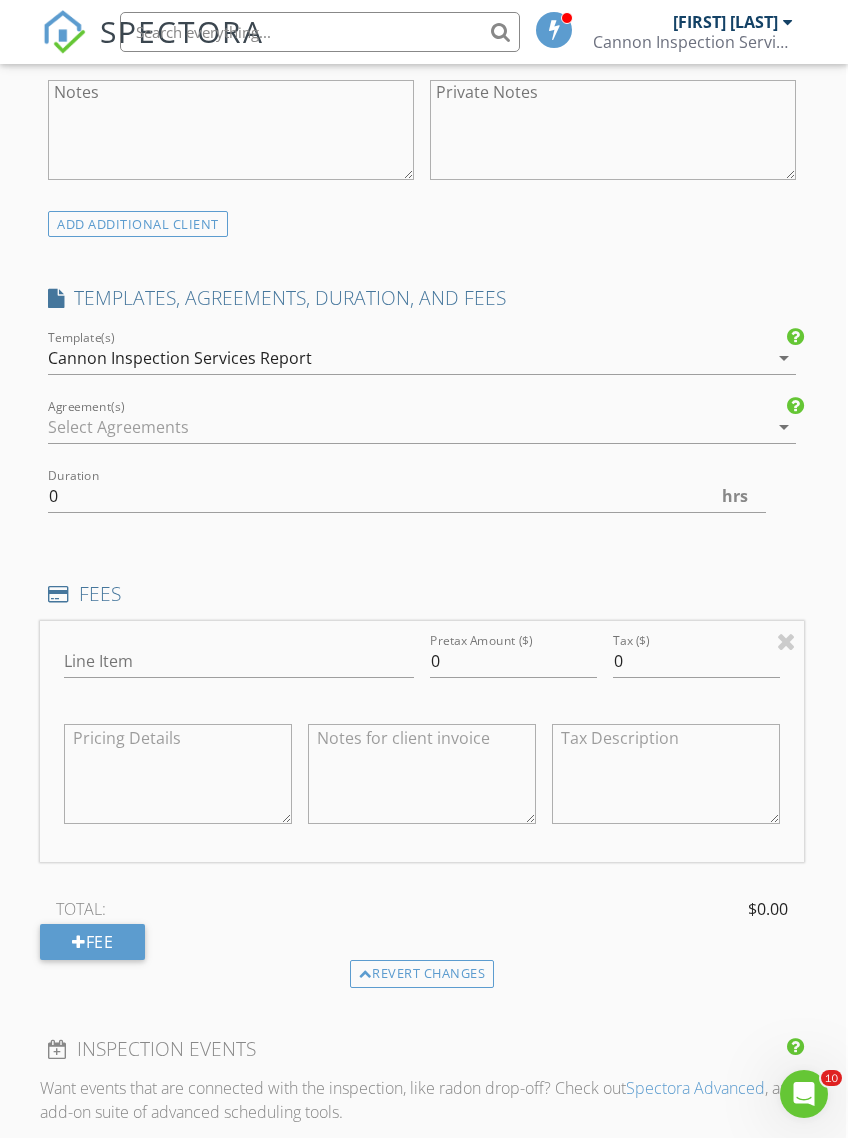 click on "arrow_drop_down" at bounding box center (784, 427) 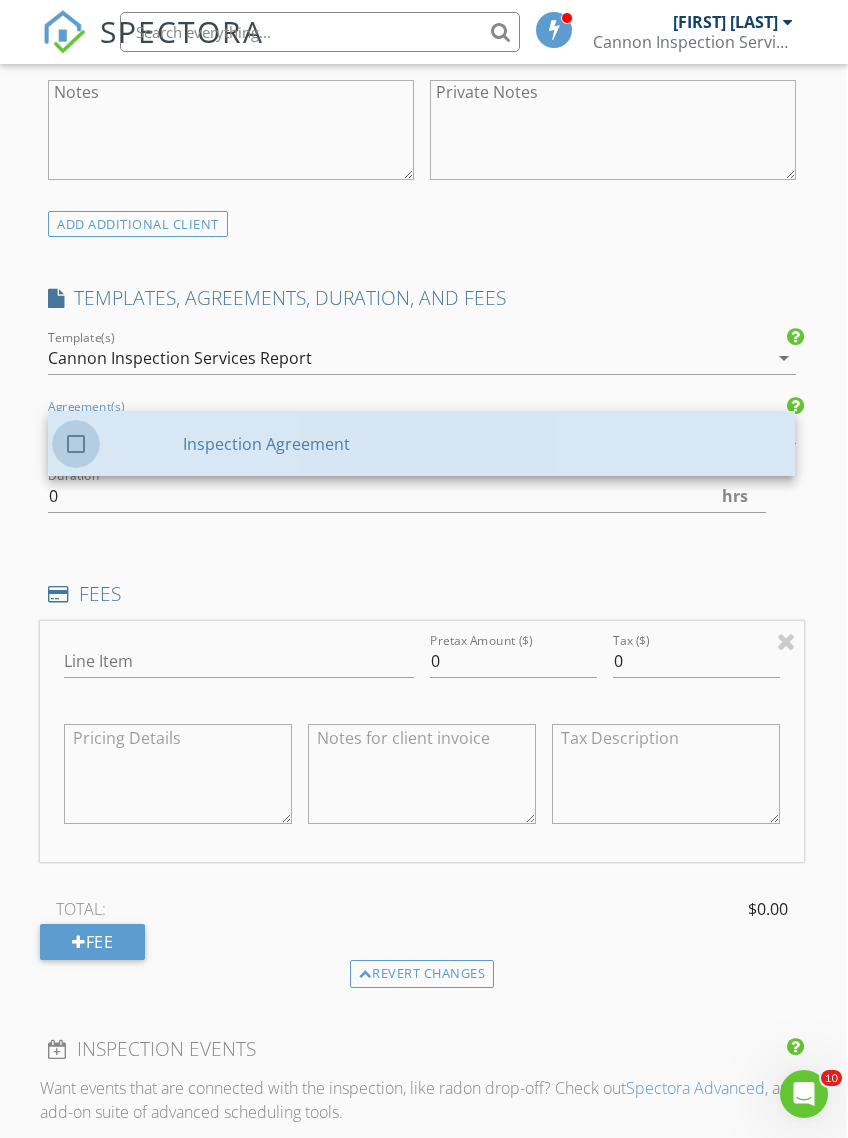 click at bounding box center (76, 444) 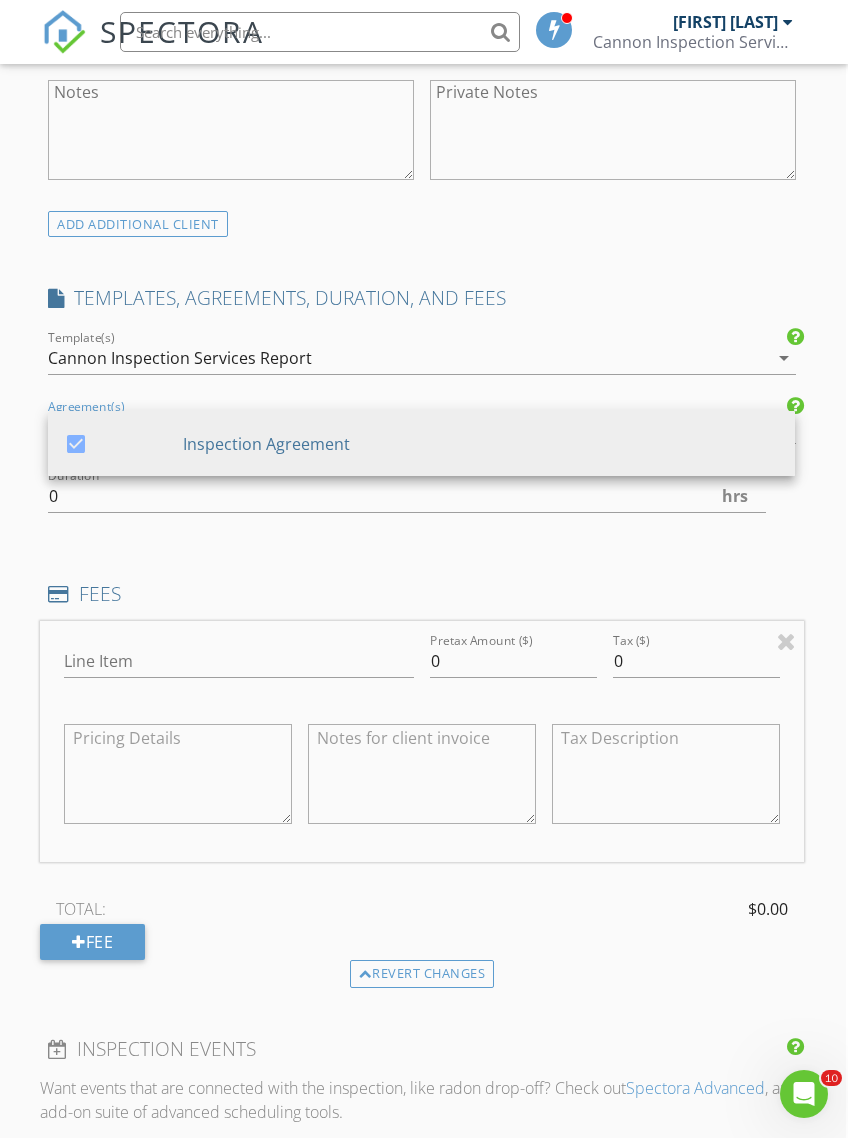 click on "INSPECTOR(S)
check_box   [FIRST] [LAST]   PRIMARY   [FIRST] [LAST] arrow_drop_down   check_box_outline_blank [FIRST] [LAST] specifically requested
Date/Time
08/02/2025 3:30 PM
Location
Address Search       Address [NUMBER] [STREET] [WAY]   Unit   City [CITY]   State [STATE]   Zip [ZIP]   County [COUNTY]     Square Feet 3613   Year Built 2004   Foundation arrow_drop_down
client
check_box Enable Client CC email for this inspection   Client Search     check_box_outline_blank Client is a Company/Organization     First Name [FIRST]   Last Name [LAST]   Email [EMAIL]   CC Email [EMAIL]   Phone [PHONE]           Notes   Private Notes
ADDITIONAL client
SERVICES
check_box_outline_blank   Pool & Spa   Check all systems, functions & potential defects check_box_outline_blank   Sewer Scope" at bounding box center (421, 752) 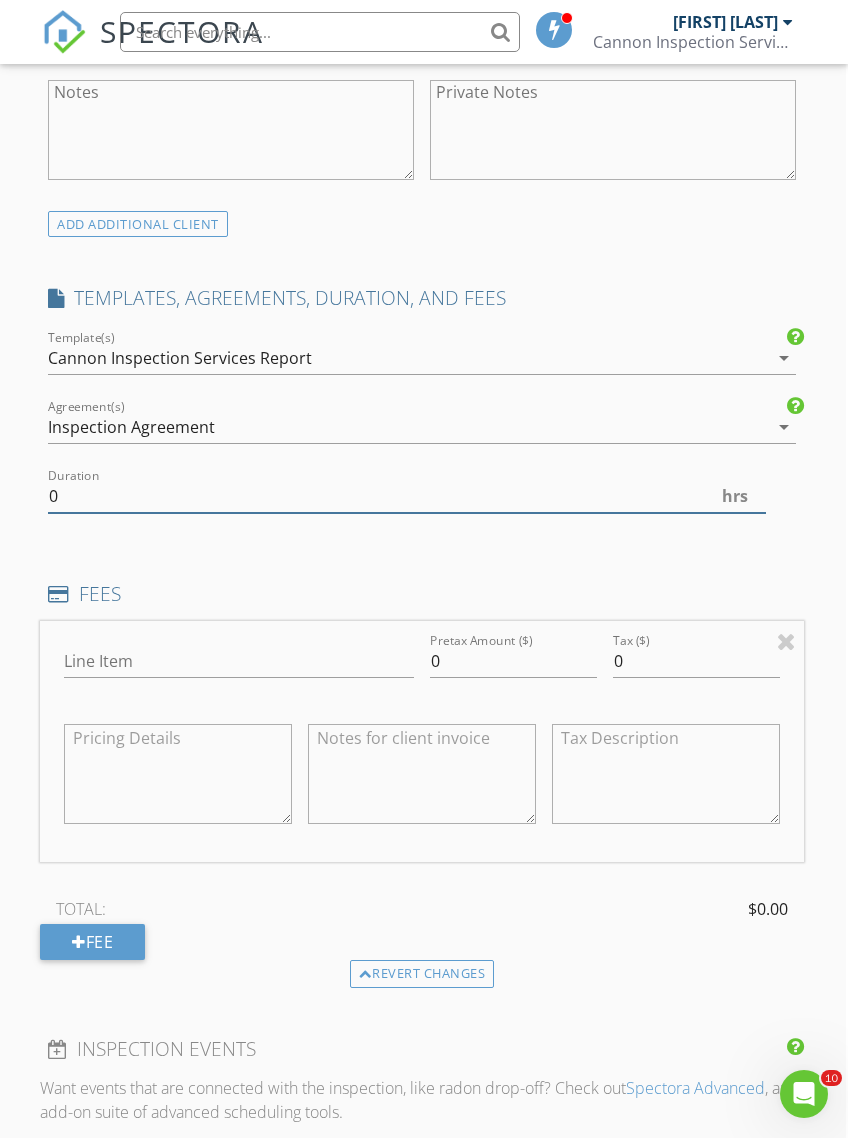 click on "0" at bounding box center (406, 496) 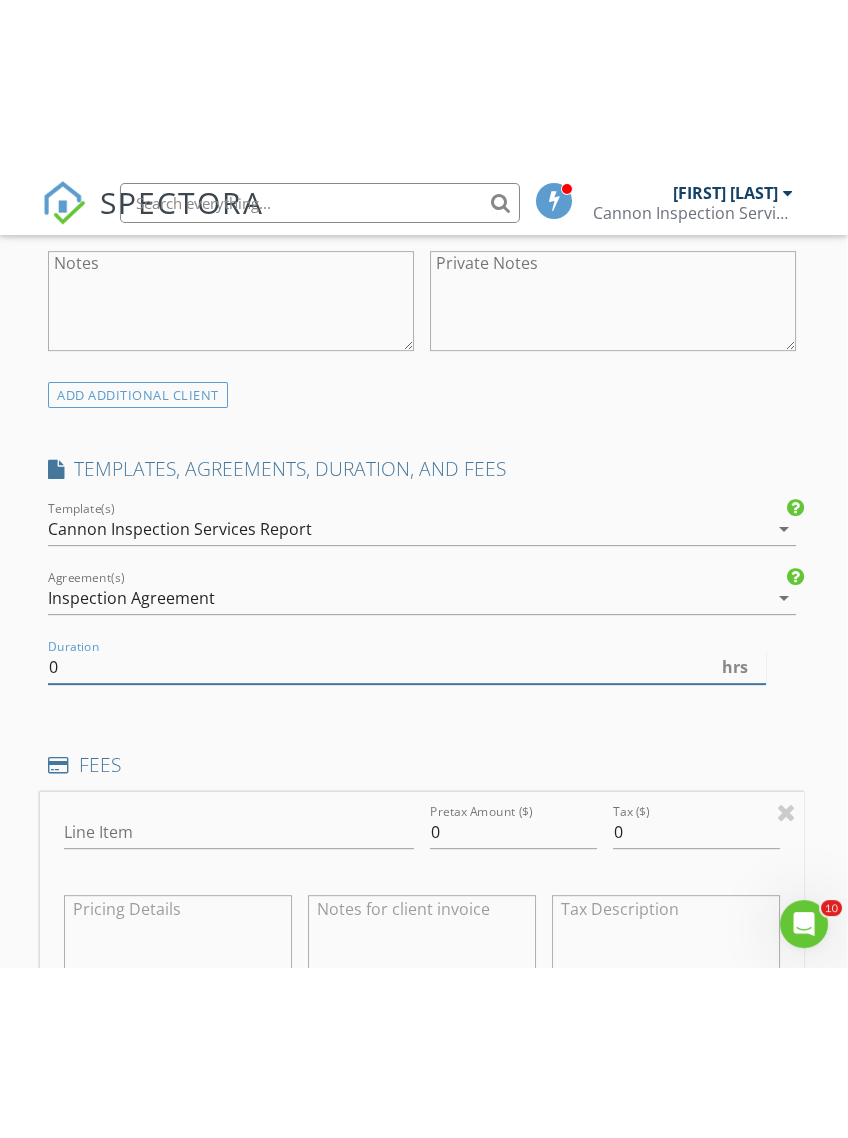 scroll, scrollTop: 1099, scrollLeft: 2, axis: both 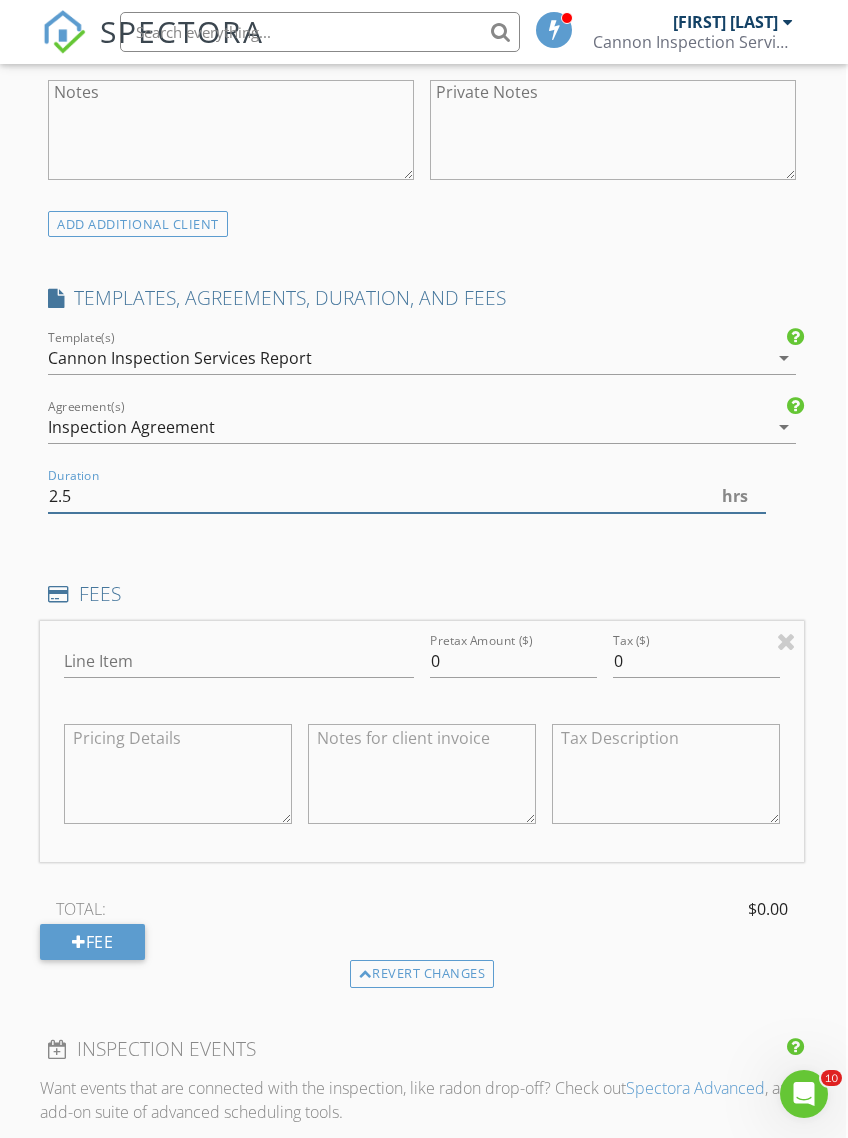 type on "2.5" 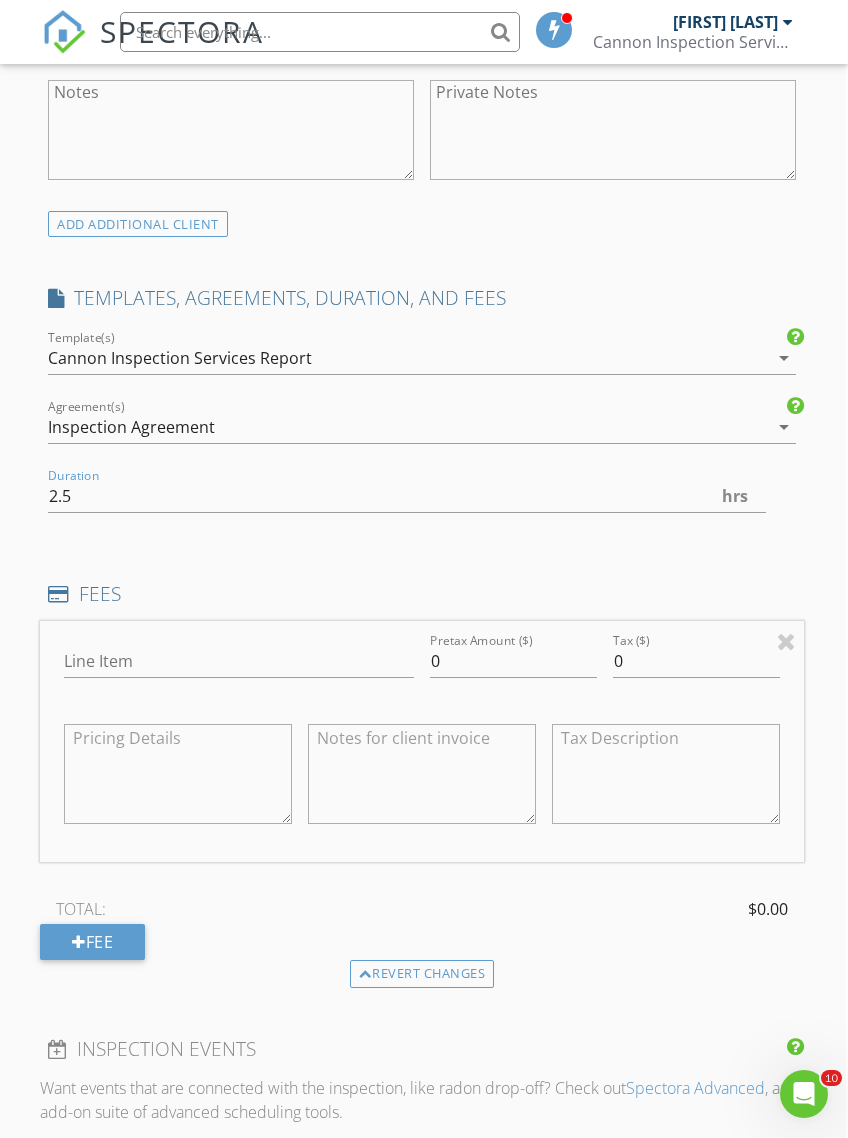 click on "Line Item" at bounding box center [239, 665] 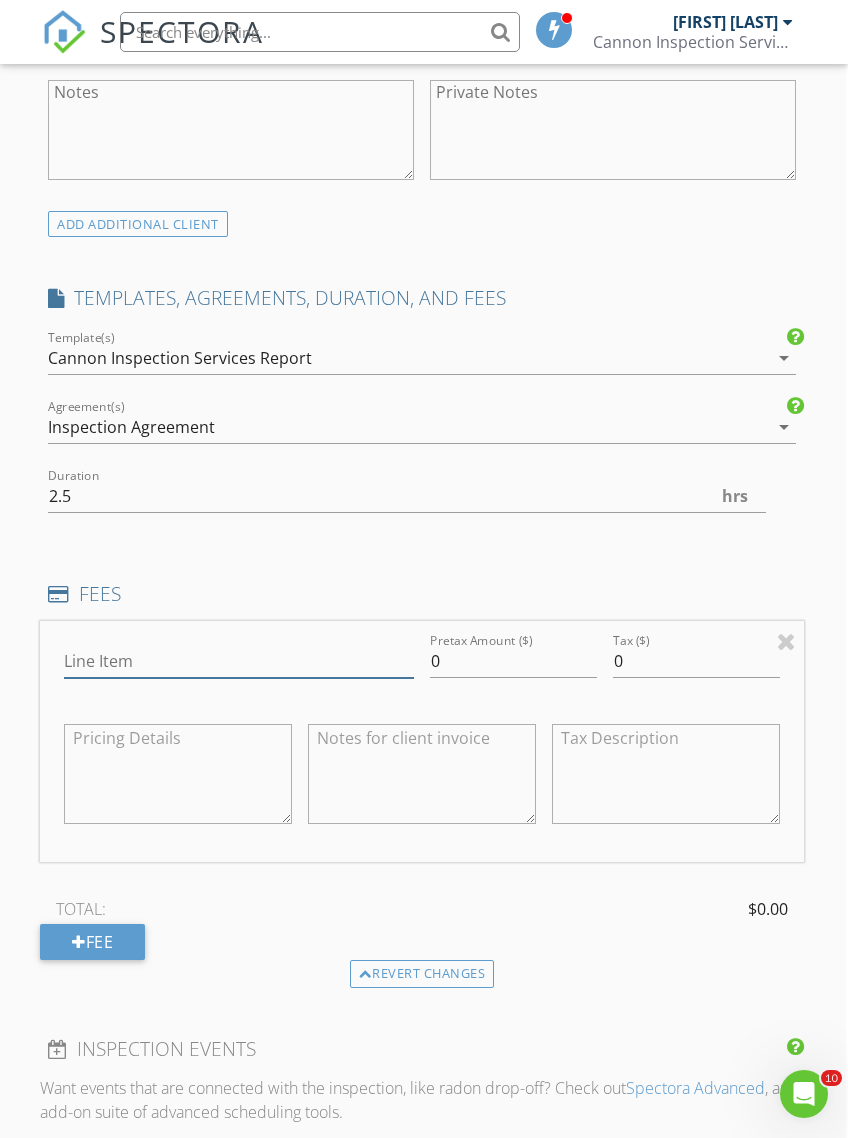 click on "Line Item" at bounding box center [239, 661] 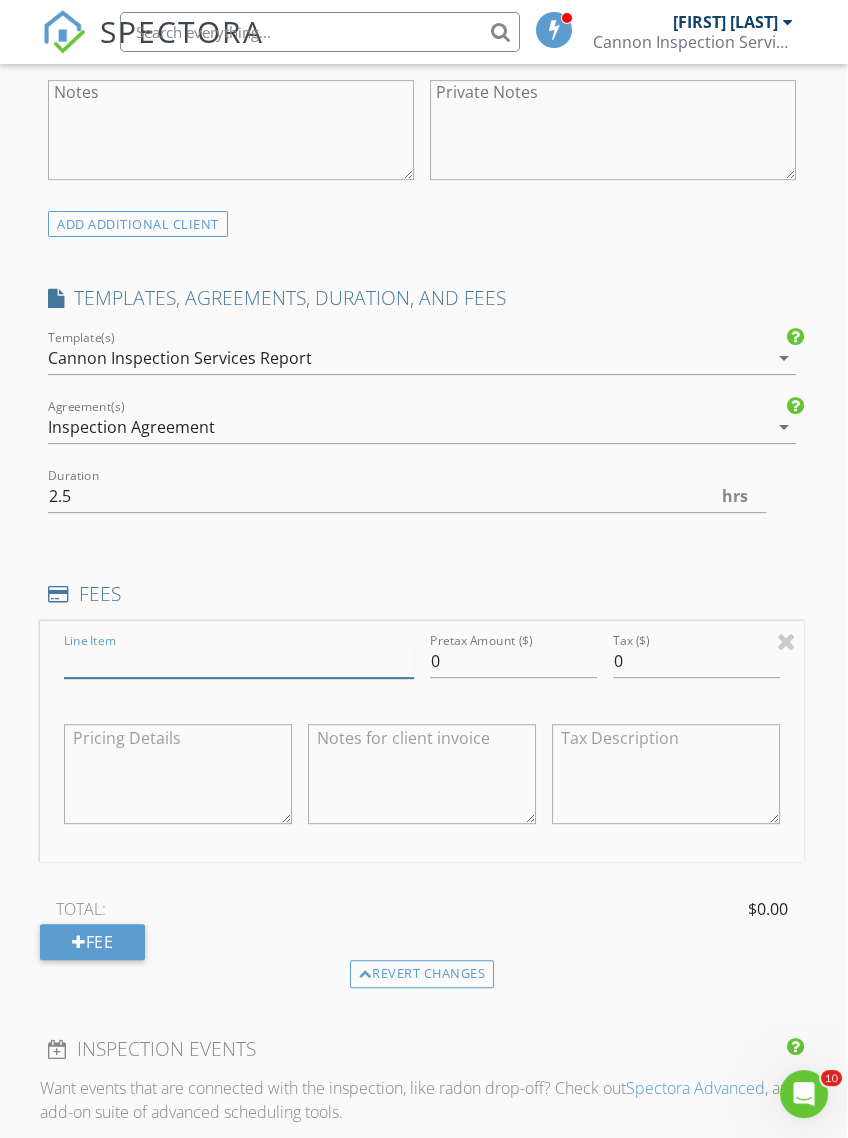 scroll, scrollTop: 1099, scrollLeft: 2, axis: both 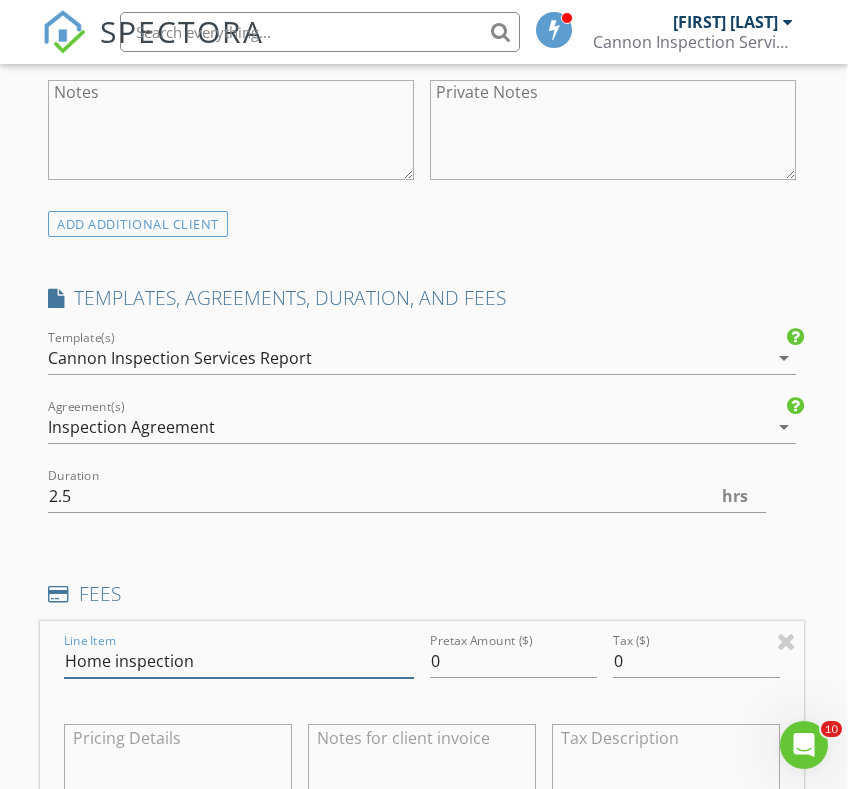 type on "Home inspection" 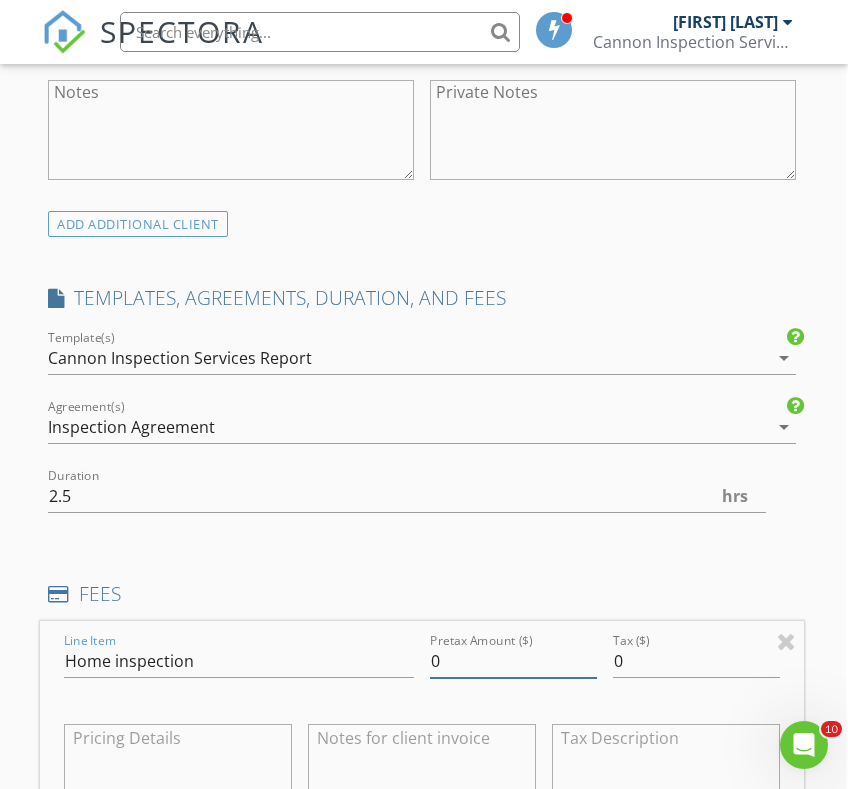 click on "0" at bounding box center [513, 661] 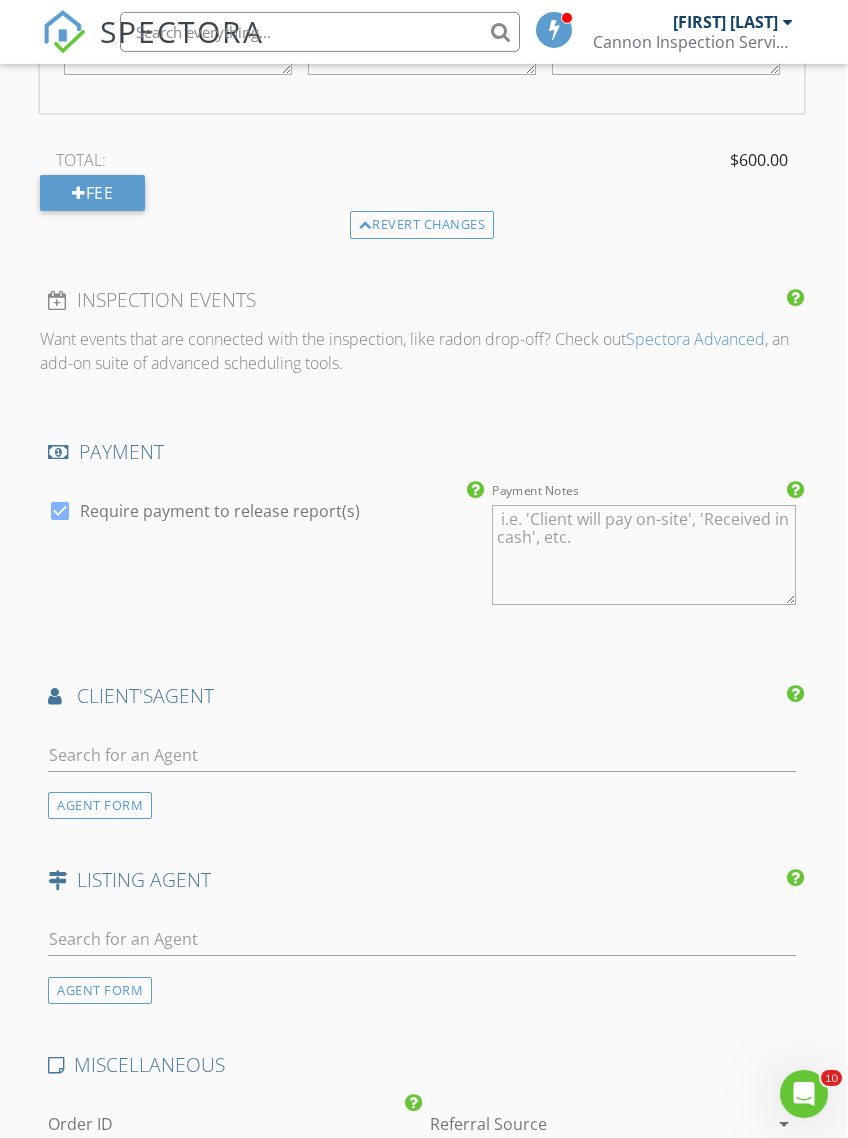 scroll, scrollTop: 1849, scrollLeft: 2, axis: both 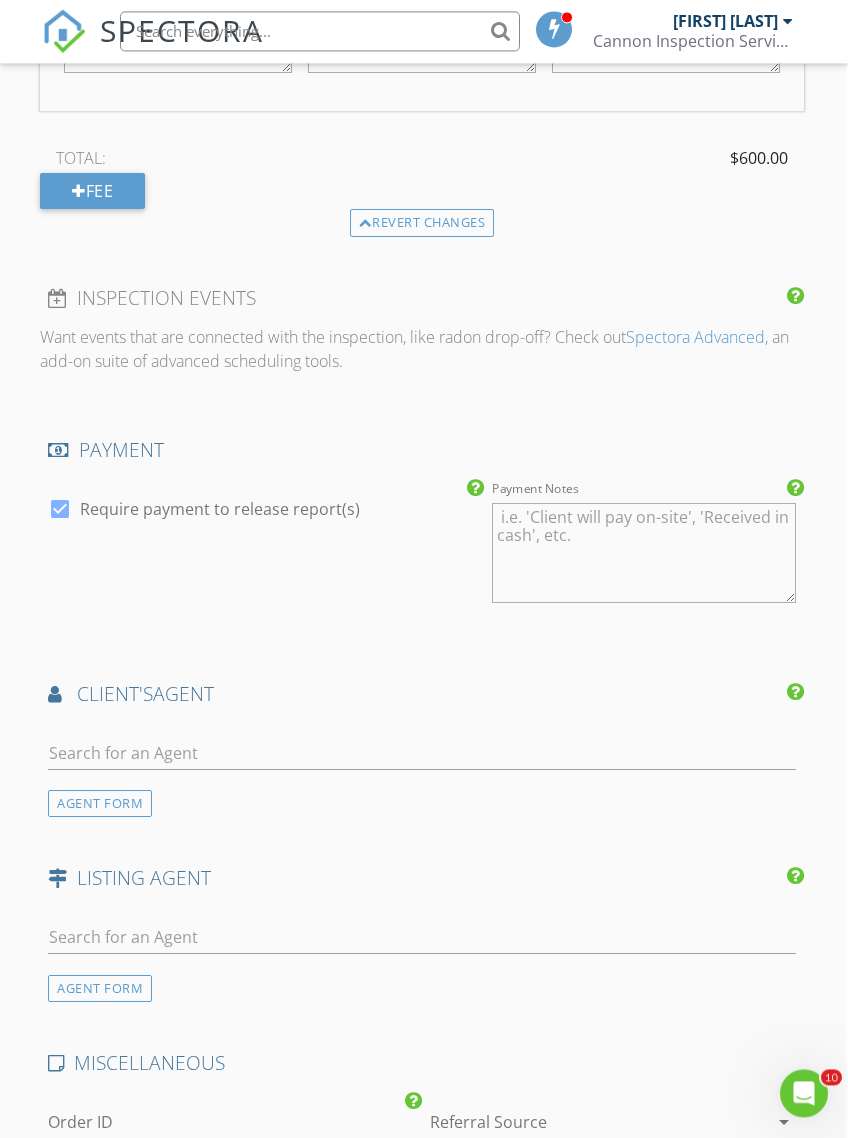 type on "600.00" 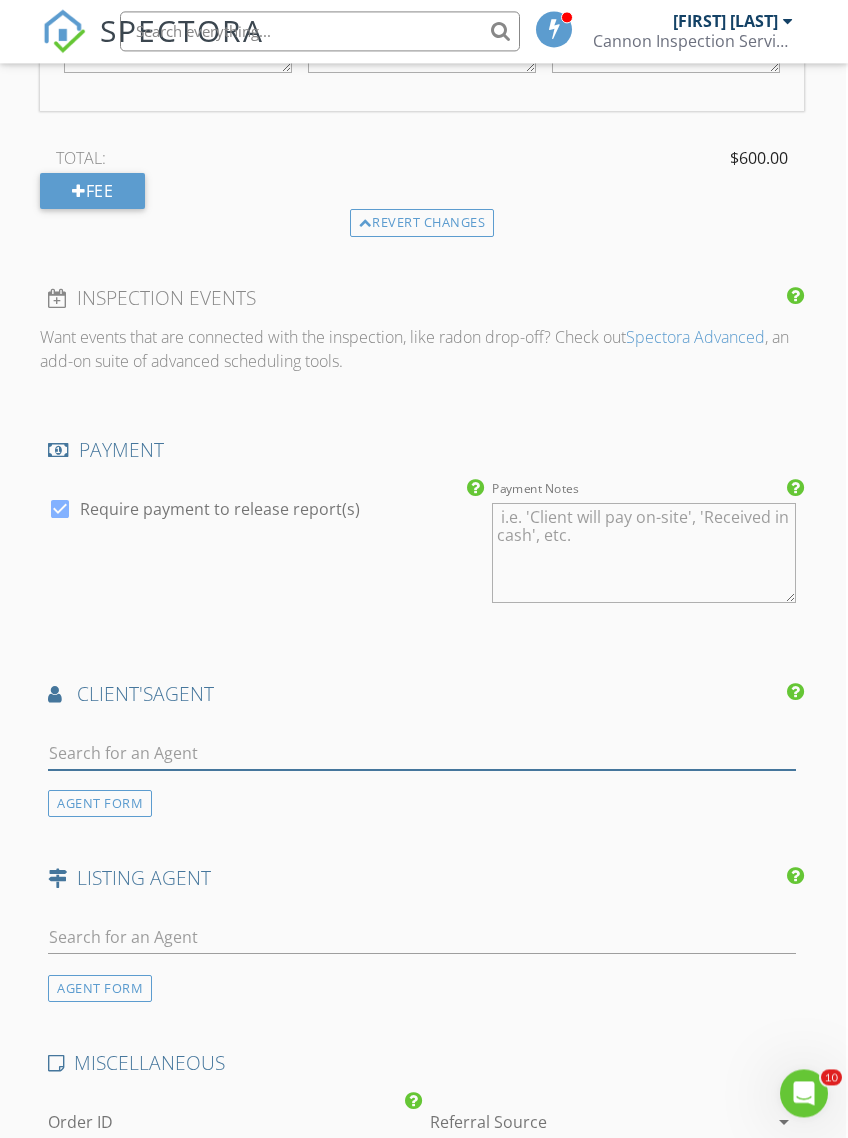 click at bounding box center (421, 754) 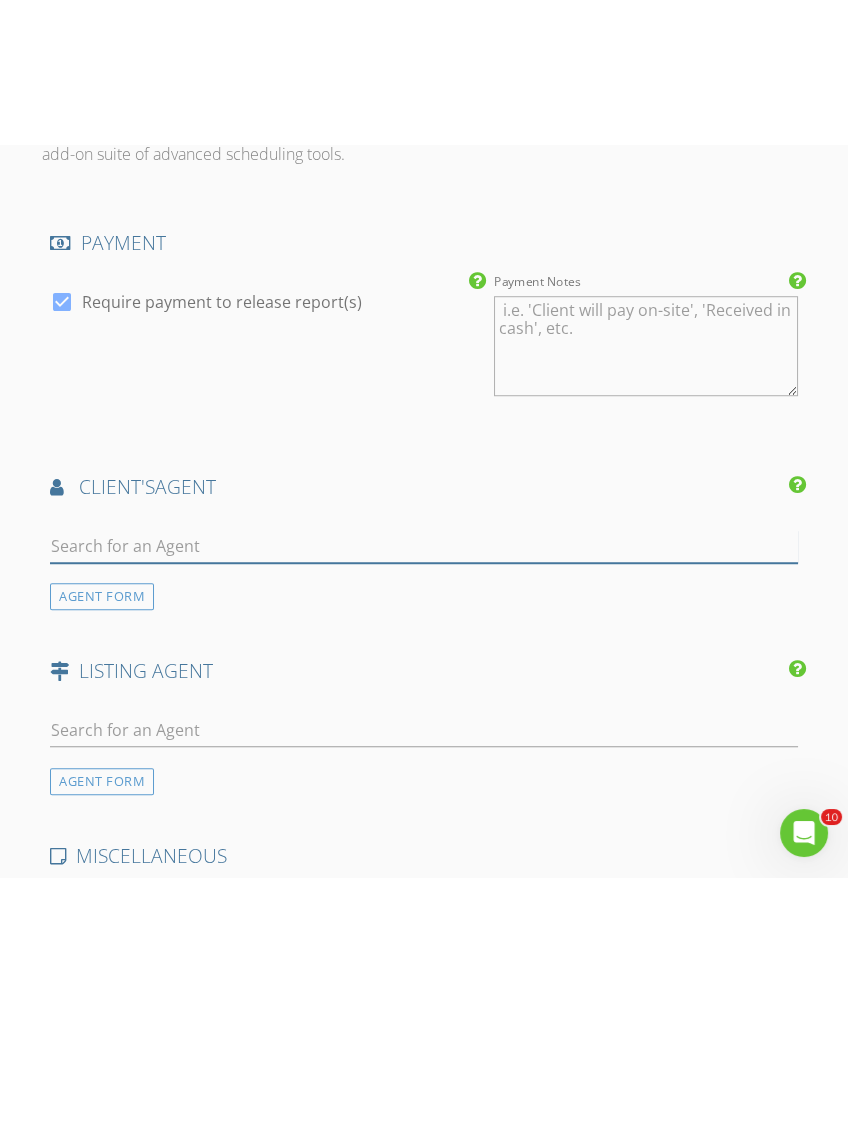 scroll, scrollTop: 2202, scrollLeft: 0, axis: vertical 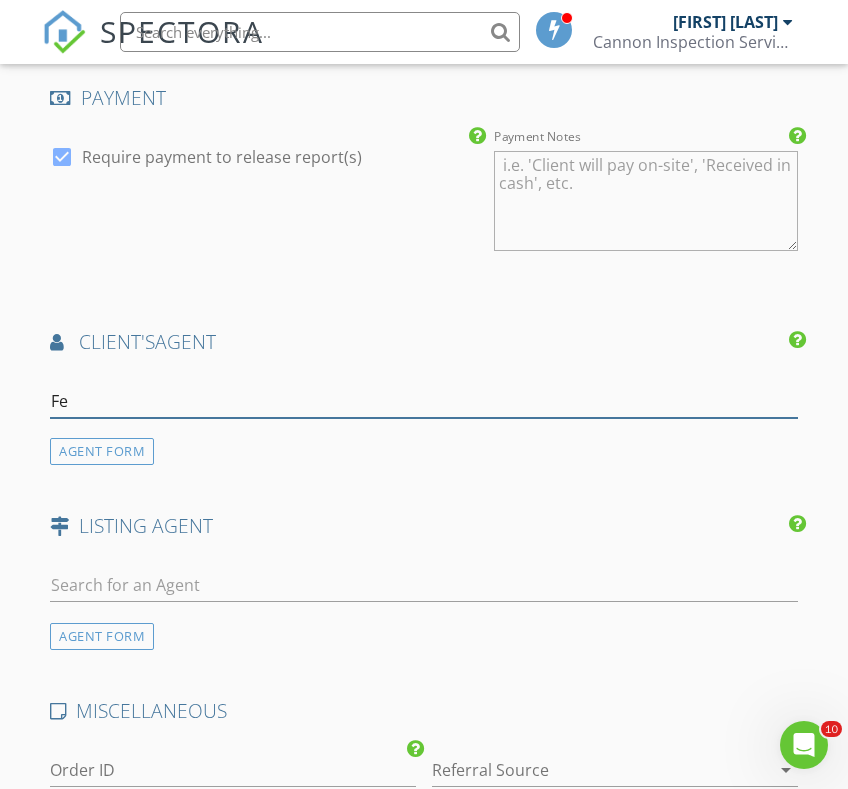 type on "[LAST]" 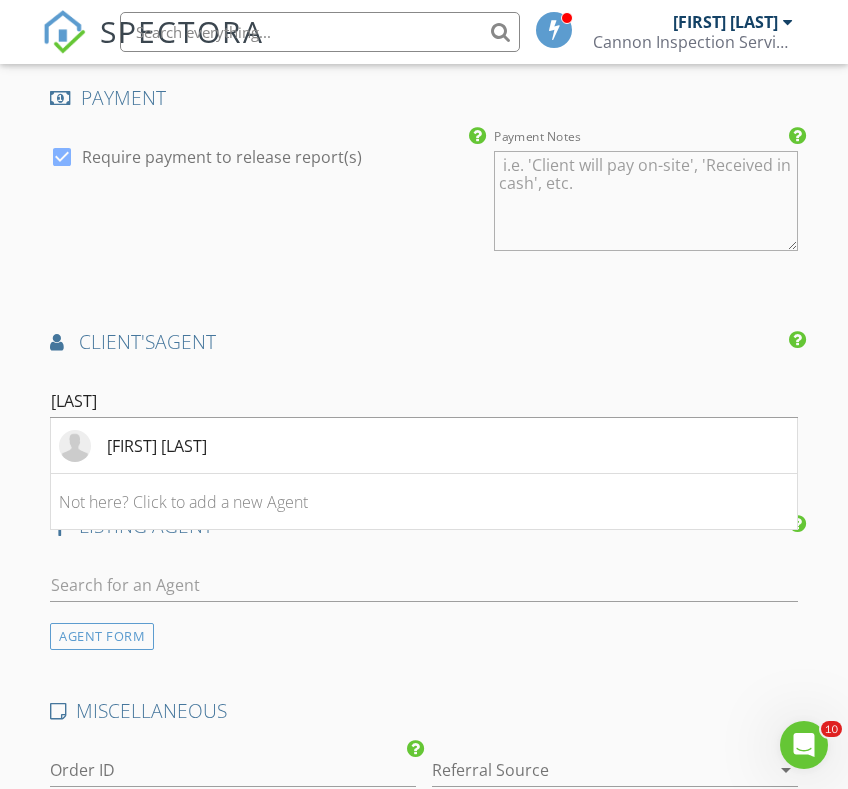 click on "[FIRST] [LAST]" at bounding box center (157, 446) 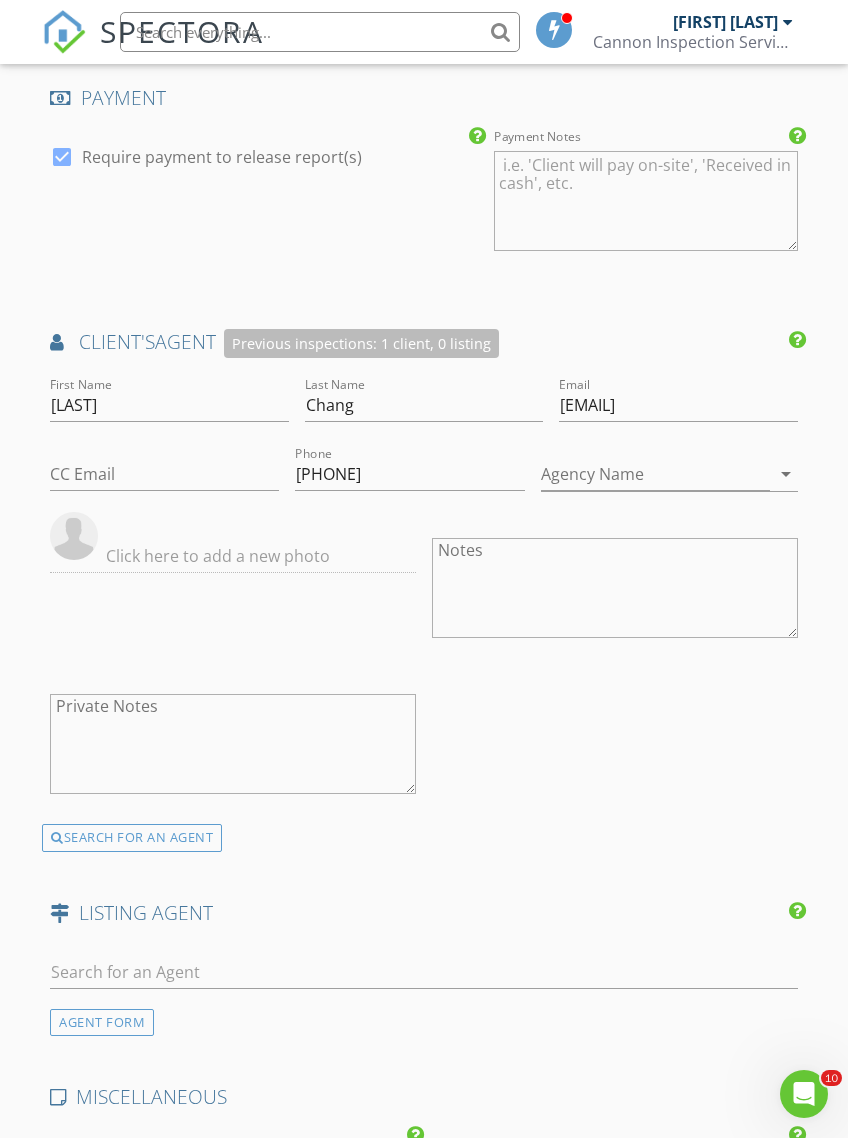 scroll, scrollTop: 2833, scrollLeft: 0, axis: vertical 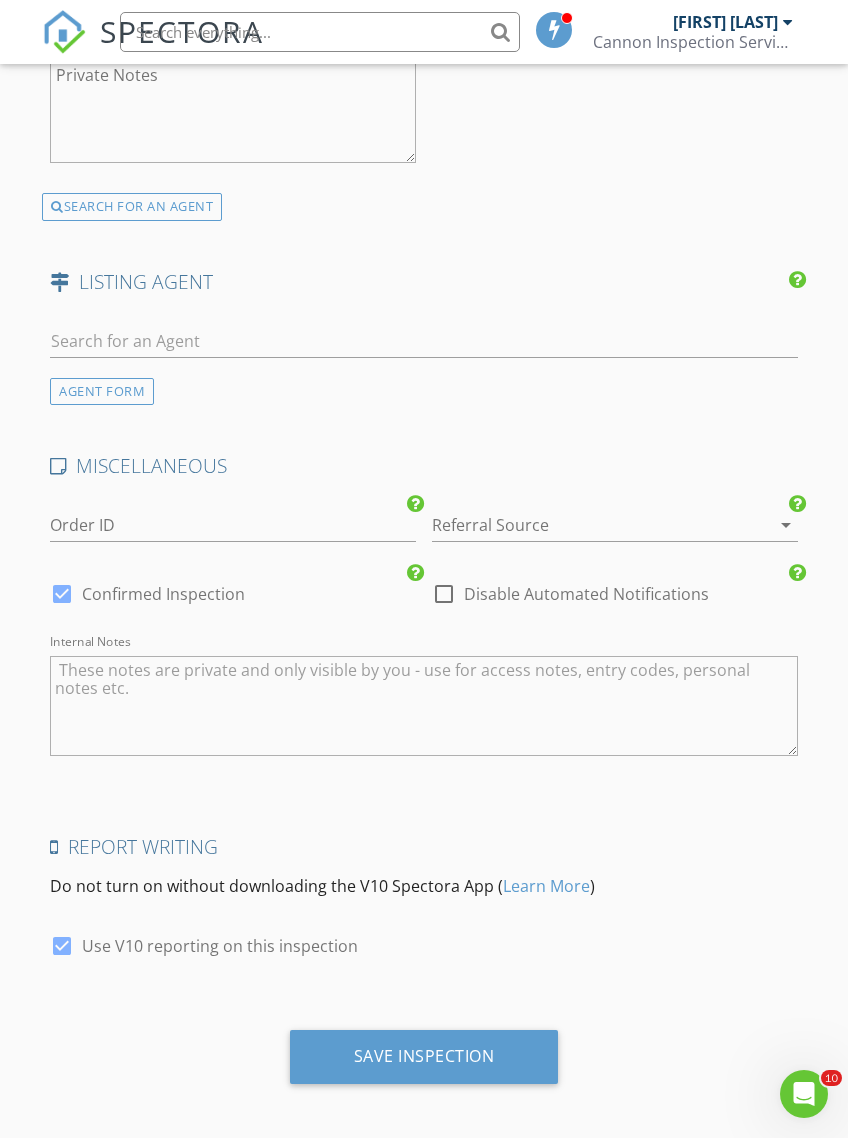 click on "Save Inspection" at bounding box center [424, 1056] 